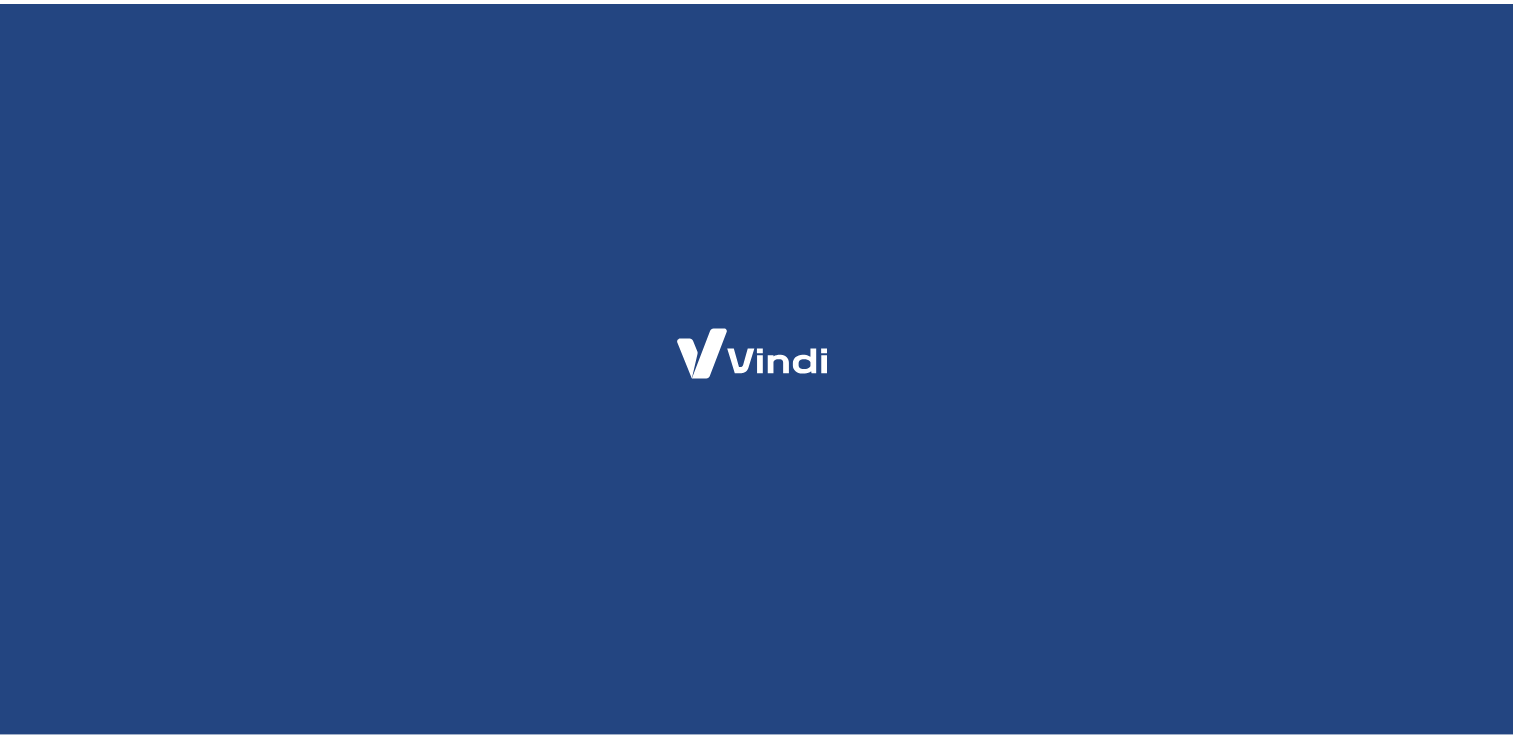 scroll, scrollTop: 0, scrollLeft: 0, axis: both 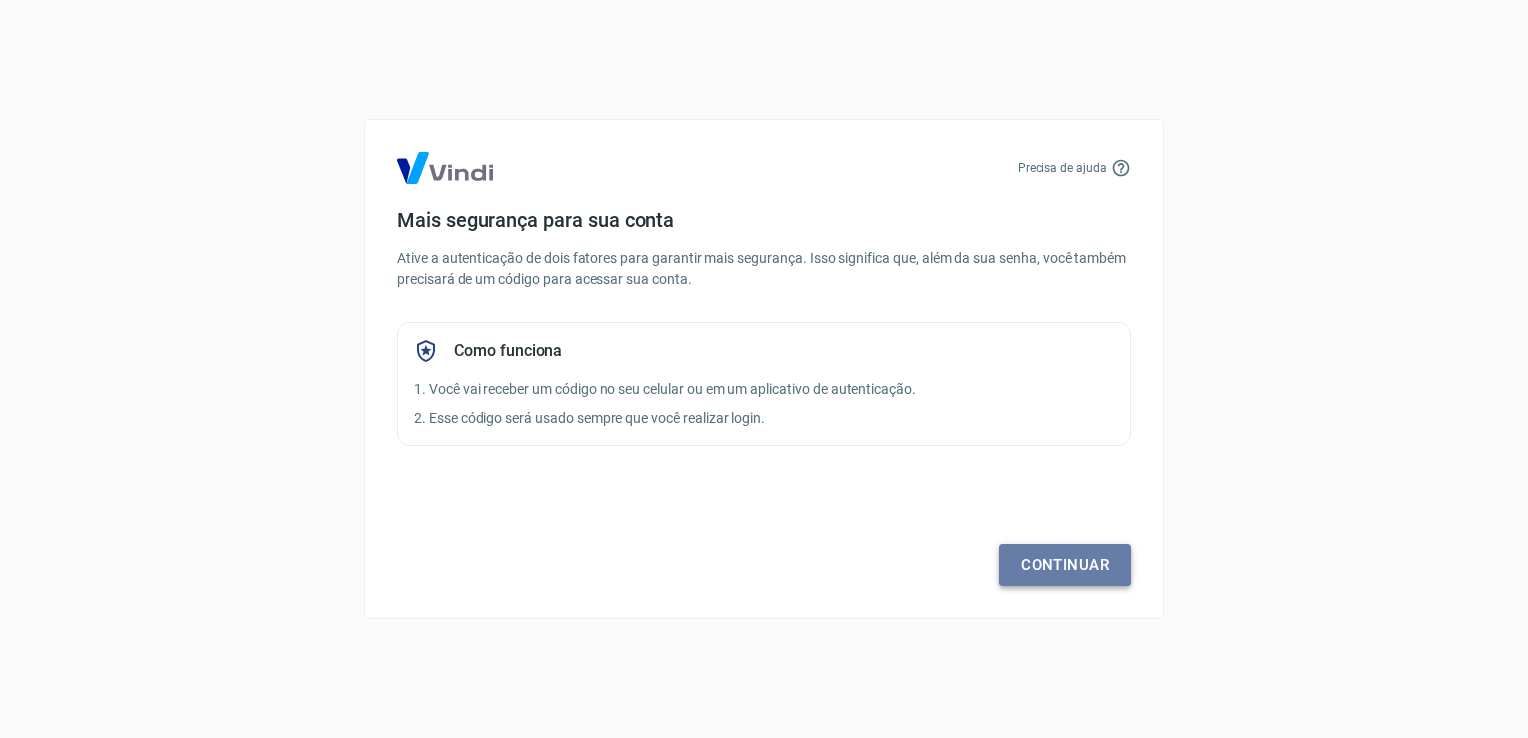 click on "Continuar" at bounding box center (1065, 565) 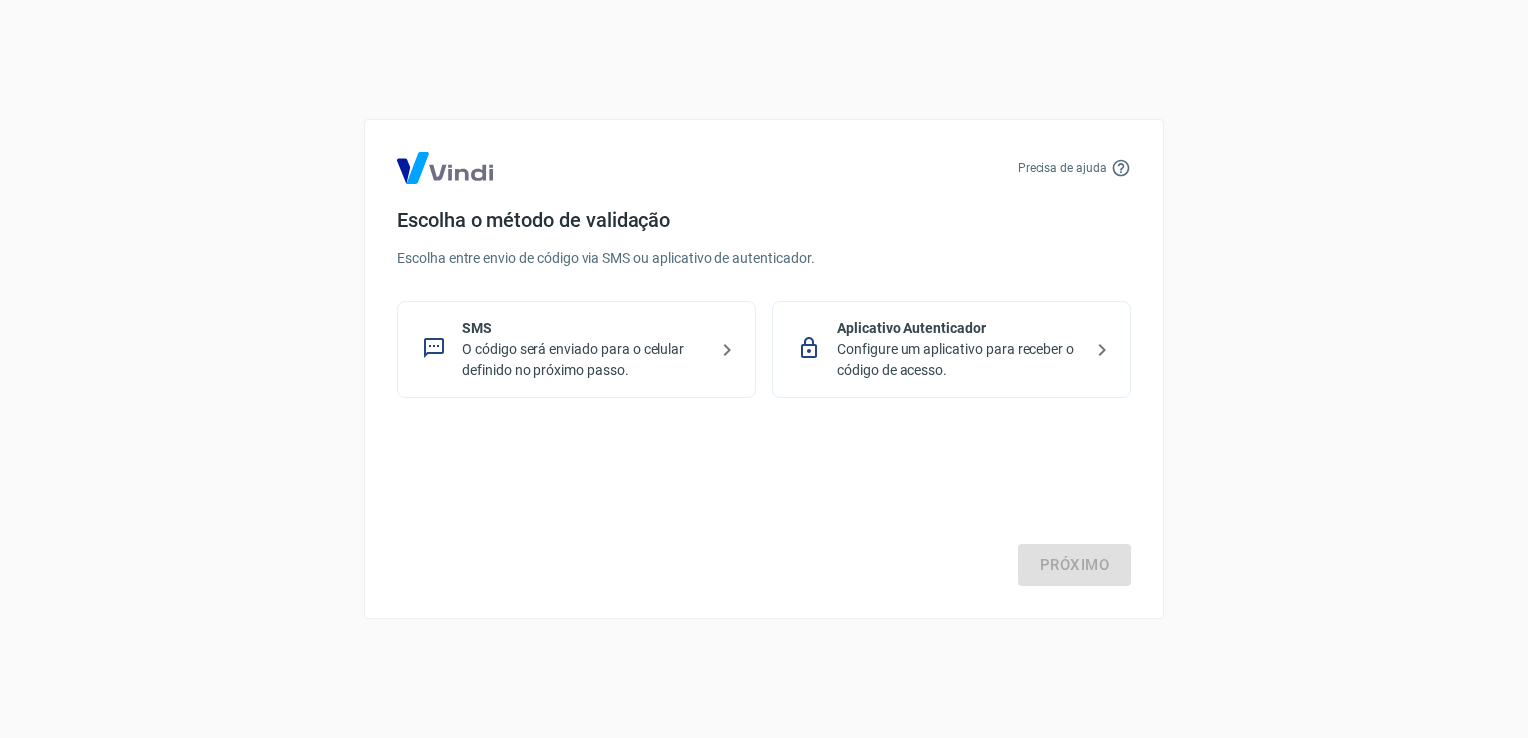 click on "O código será enviado para o celular definido no próximo passo." at bounding box center (584, 360) 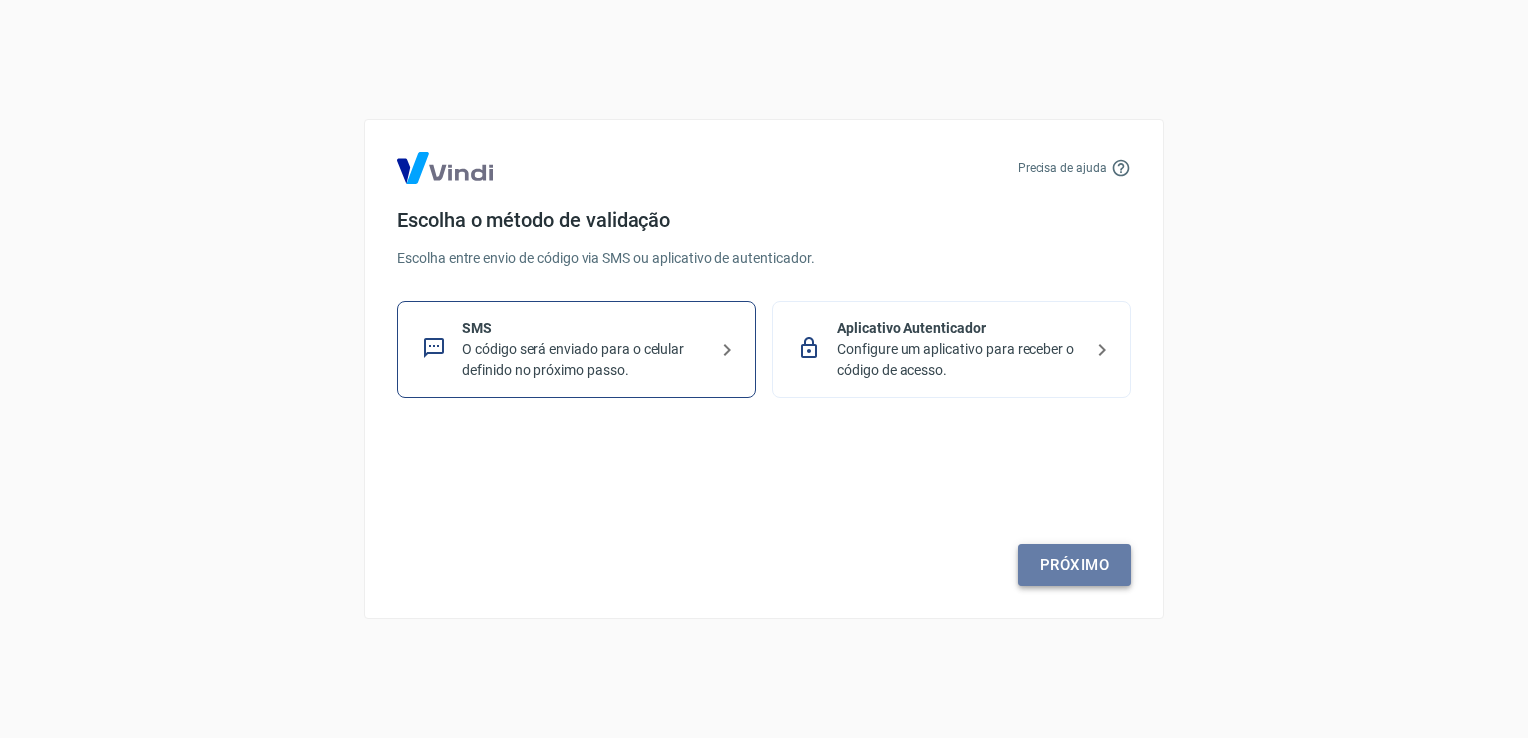 click on "Próximo" at bounding box center [1074, 565] 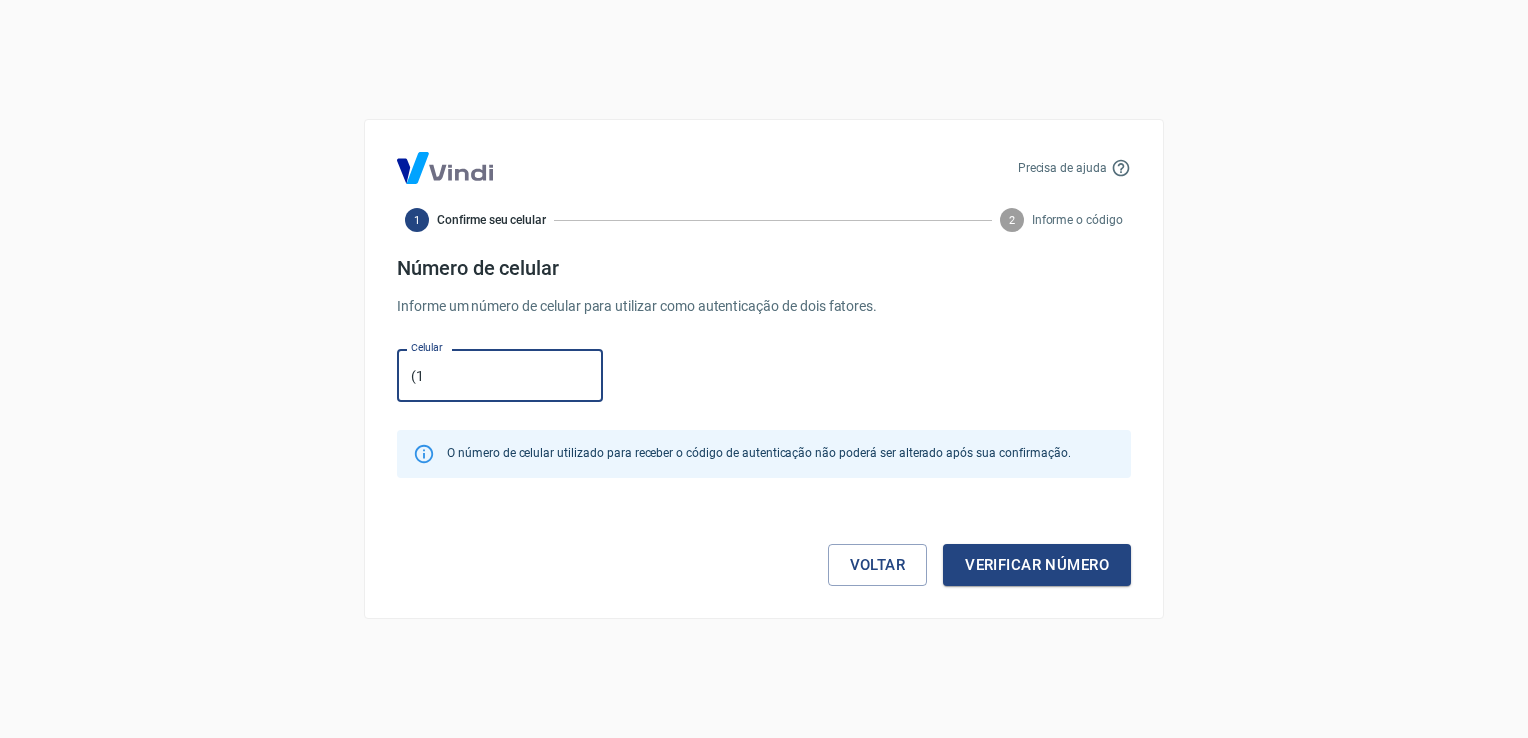 type on "[PHONE_NUMBER]" 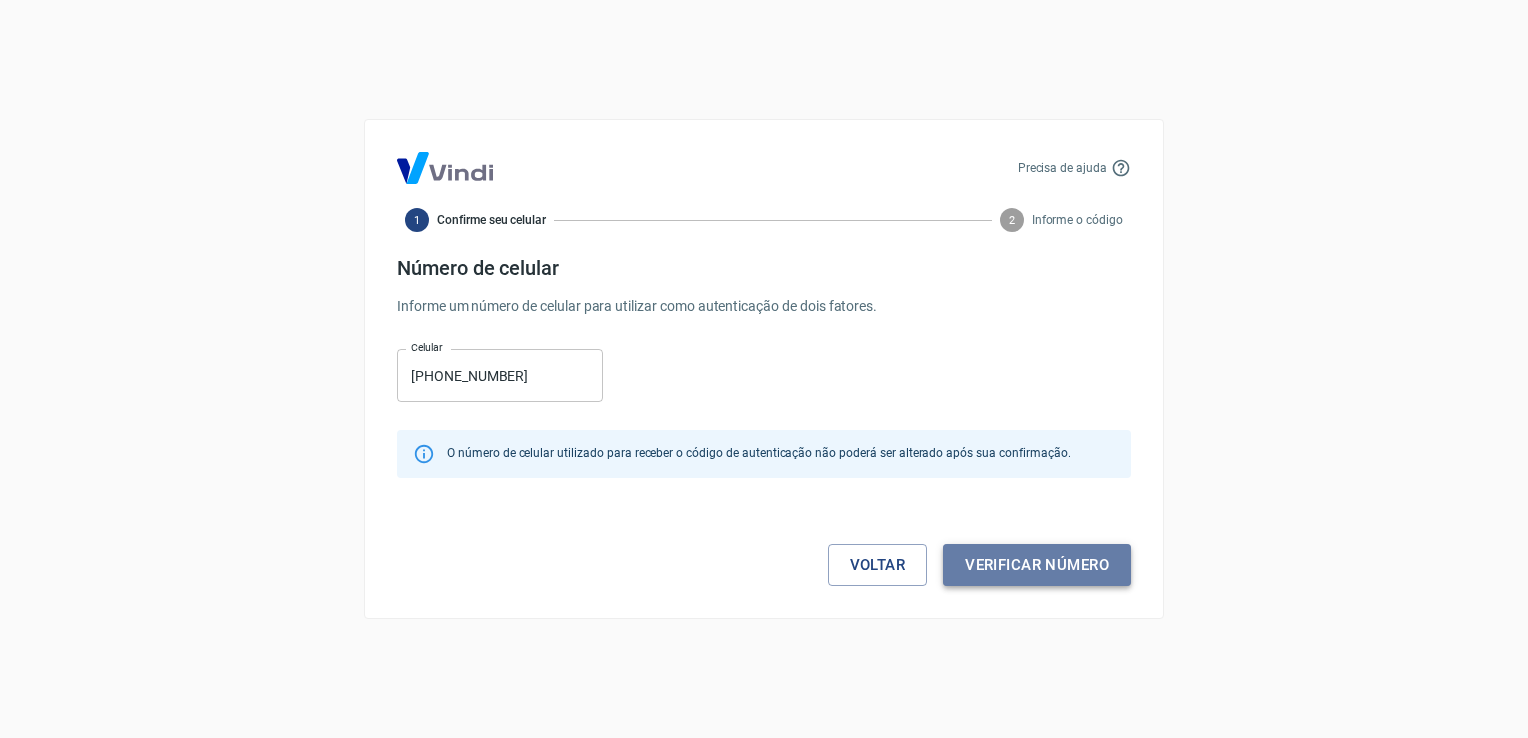 click on "Verificar número" at bounding box center (1037, 565) 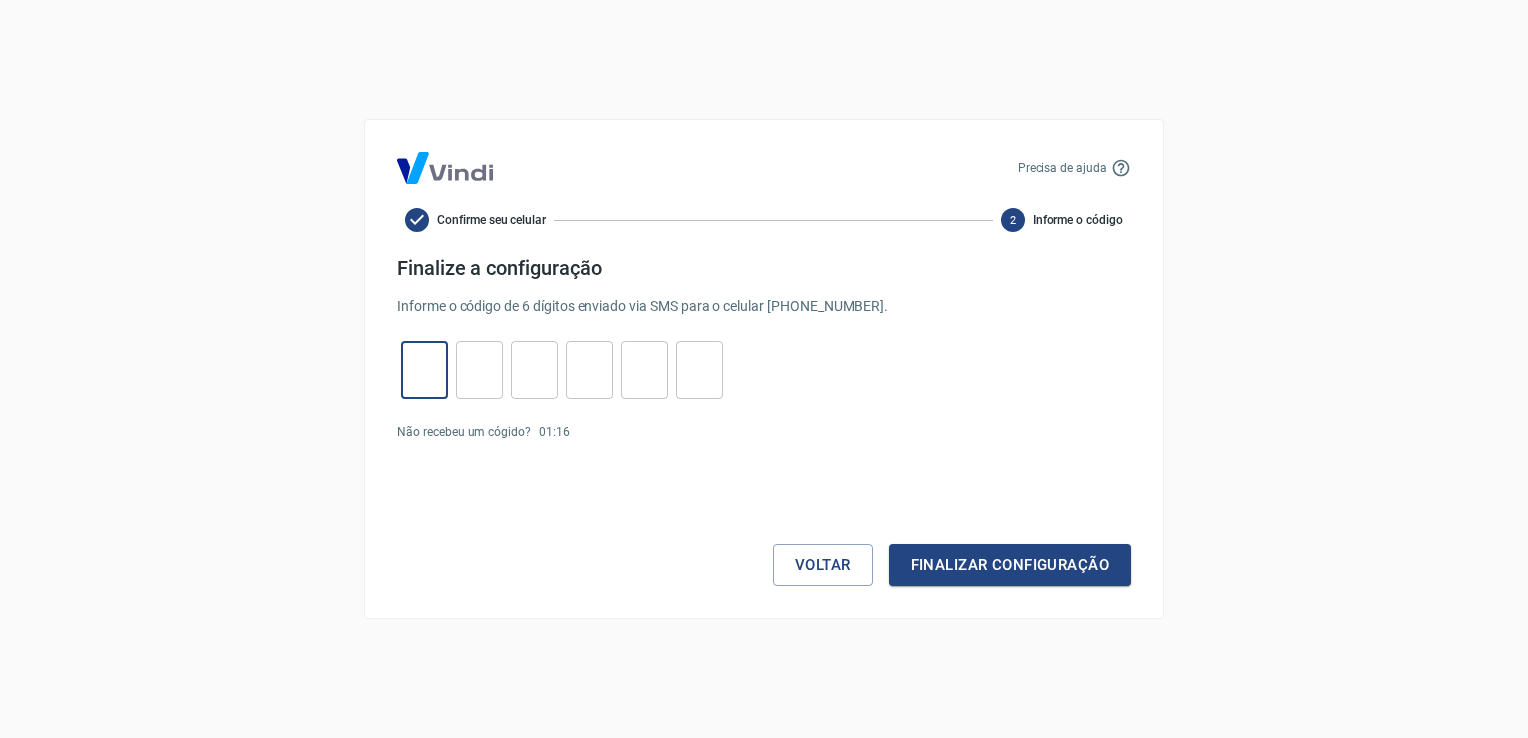 click at bounding box center [424, 370] 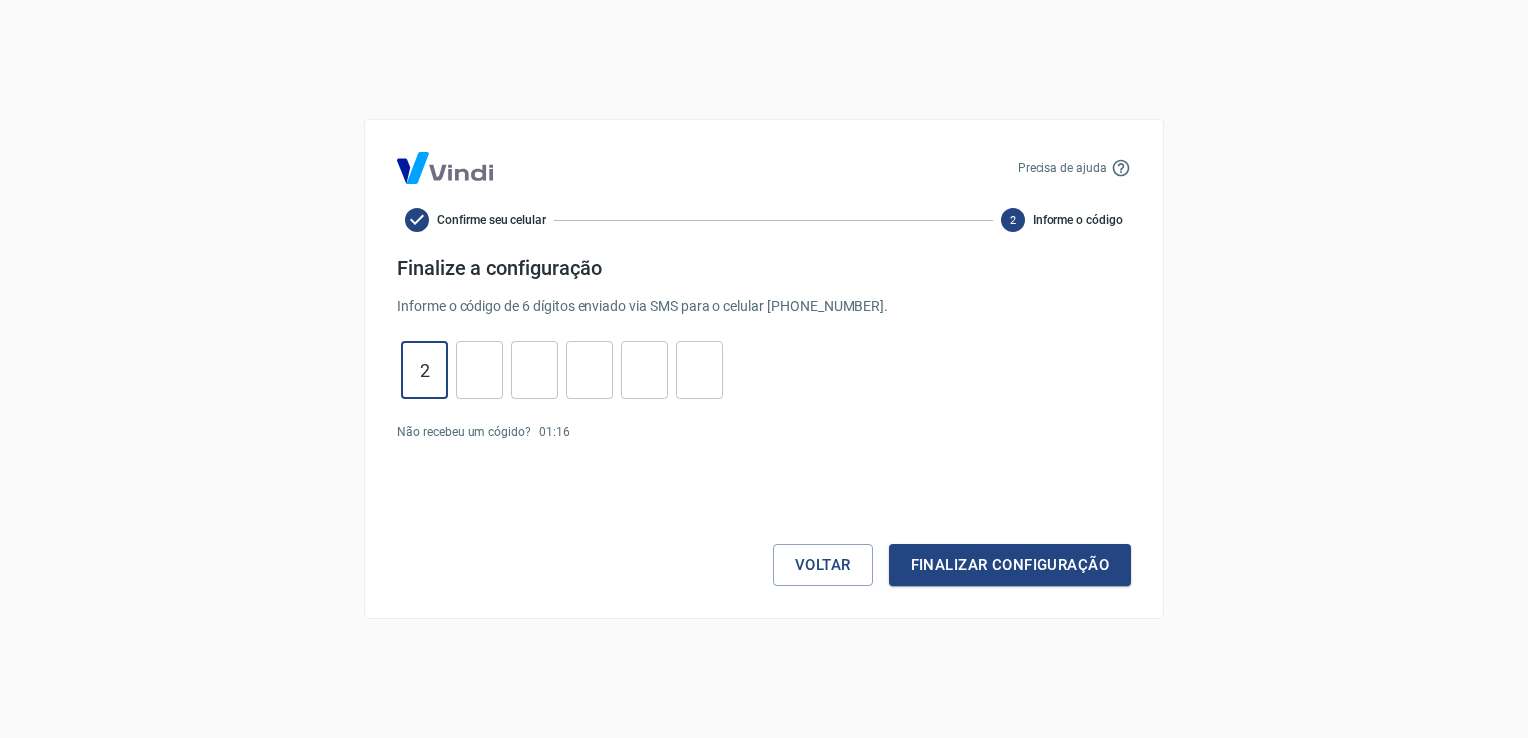 type on "2" 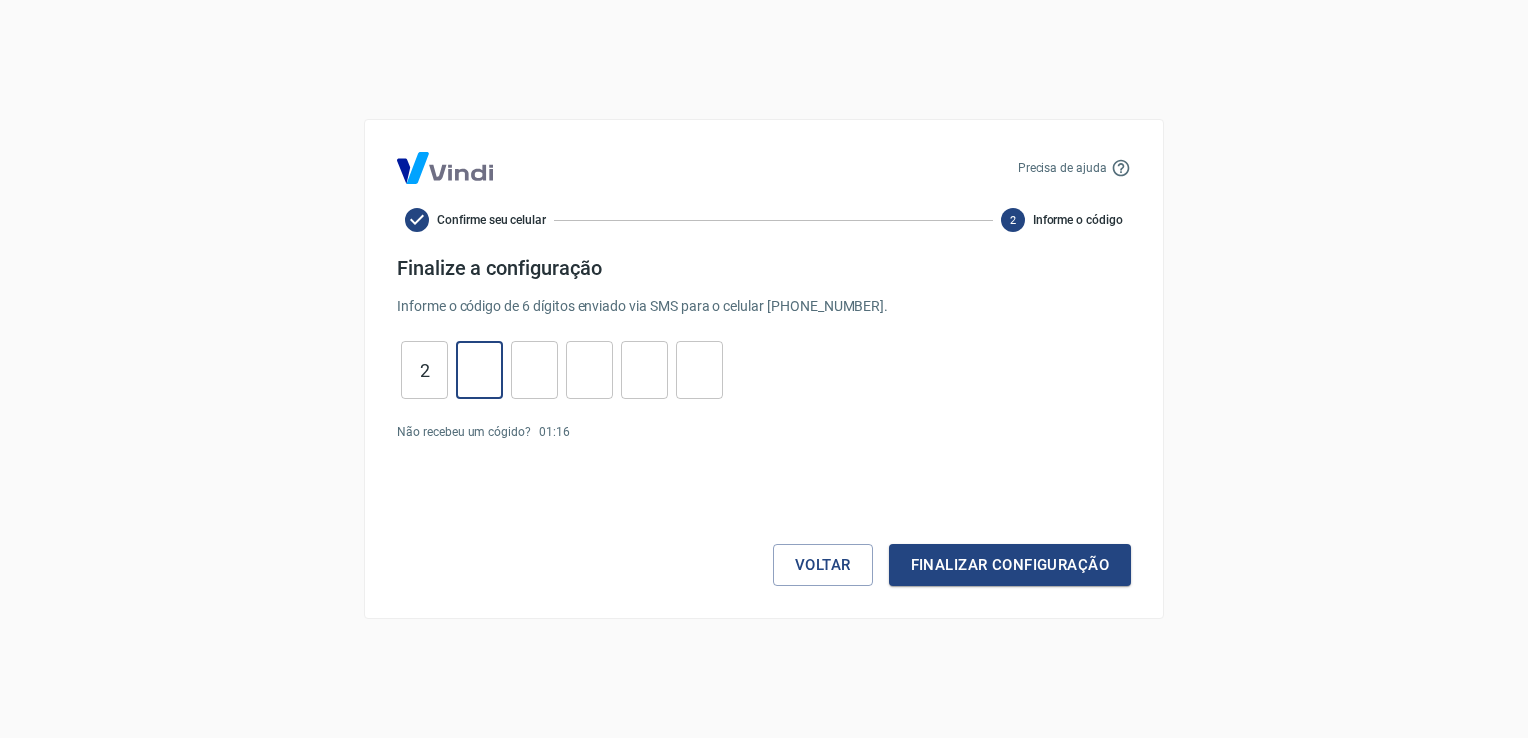 type on "8" 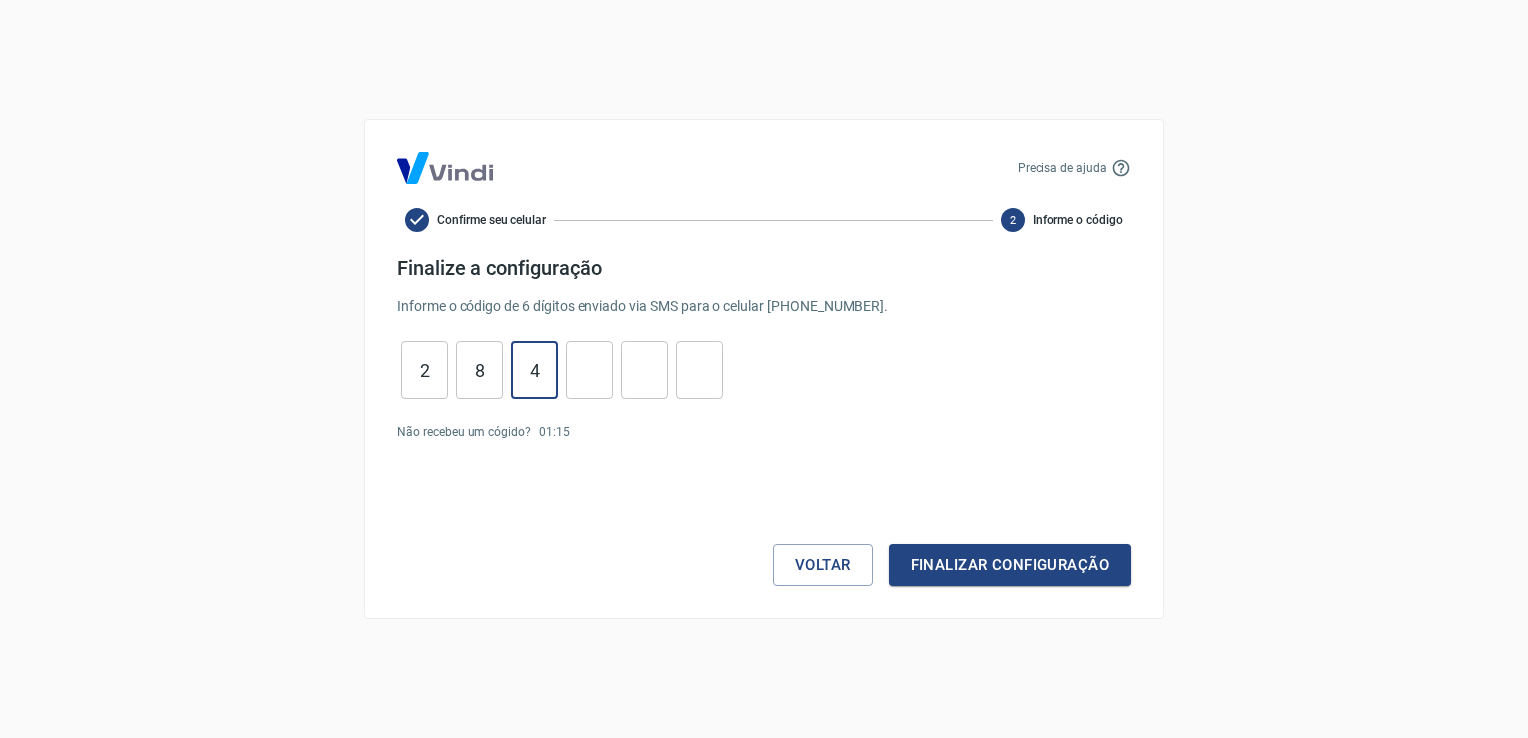 type on "4" 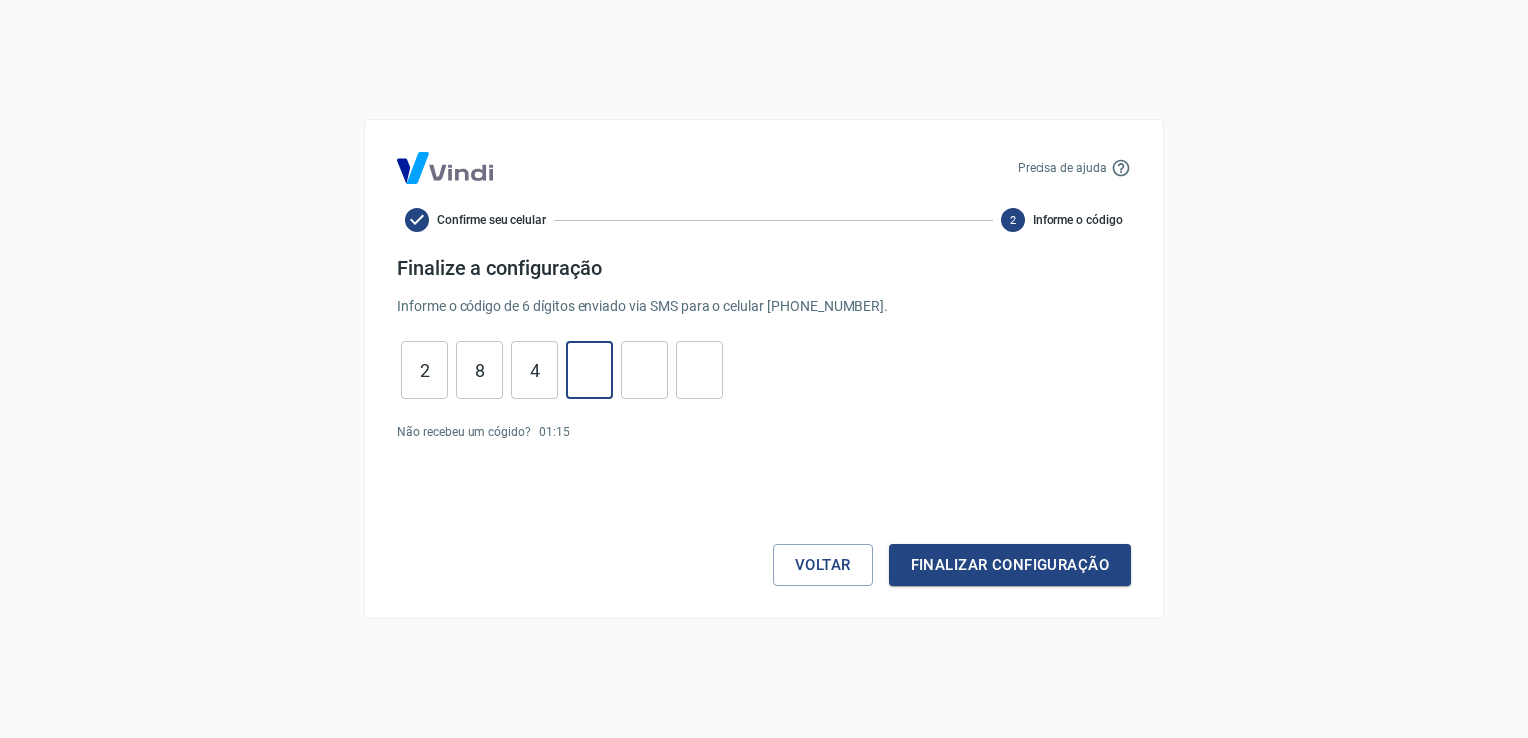 type on "0" 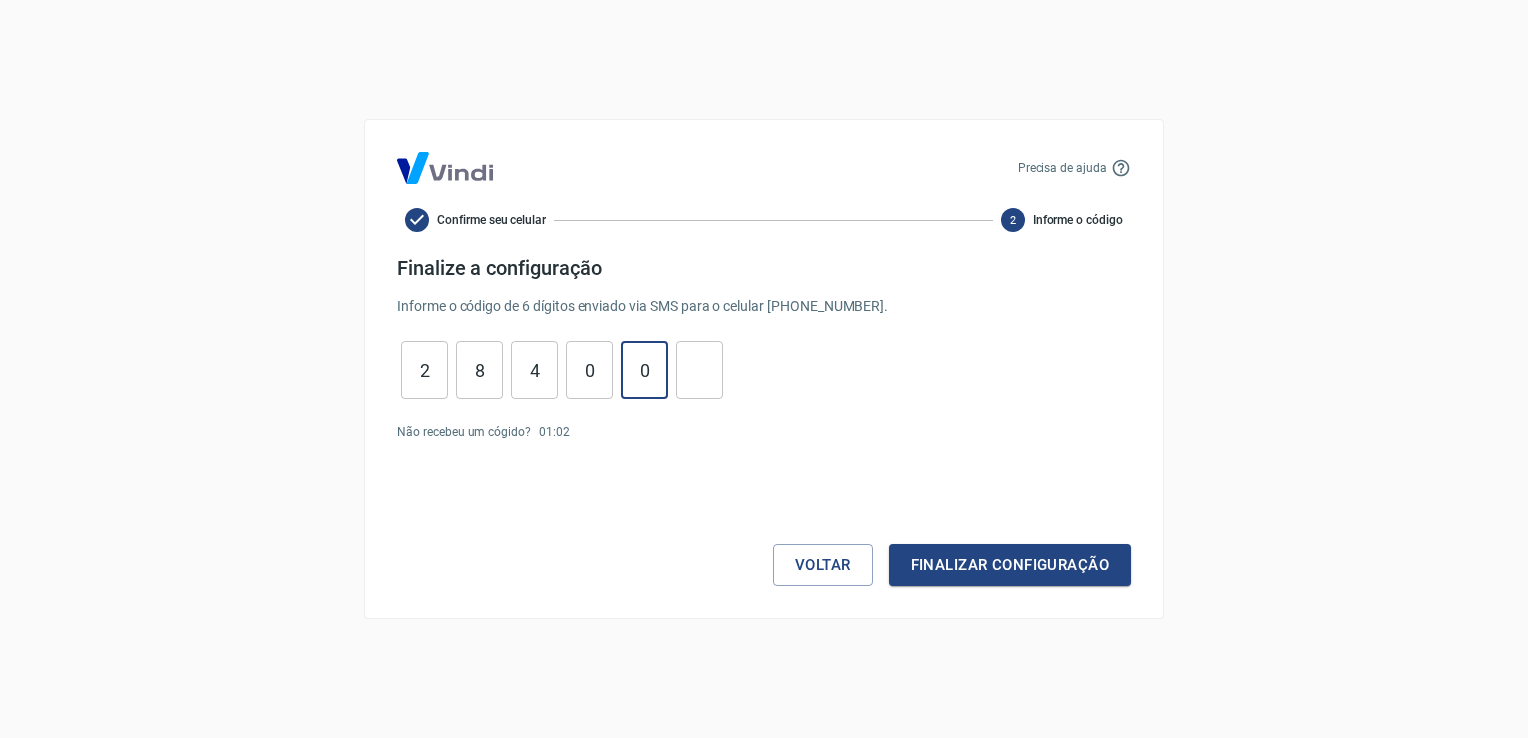 type on "0" 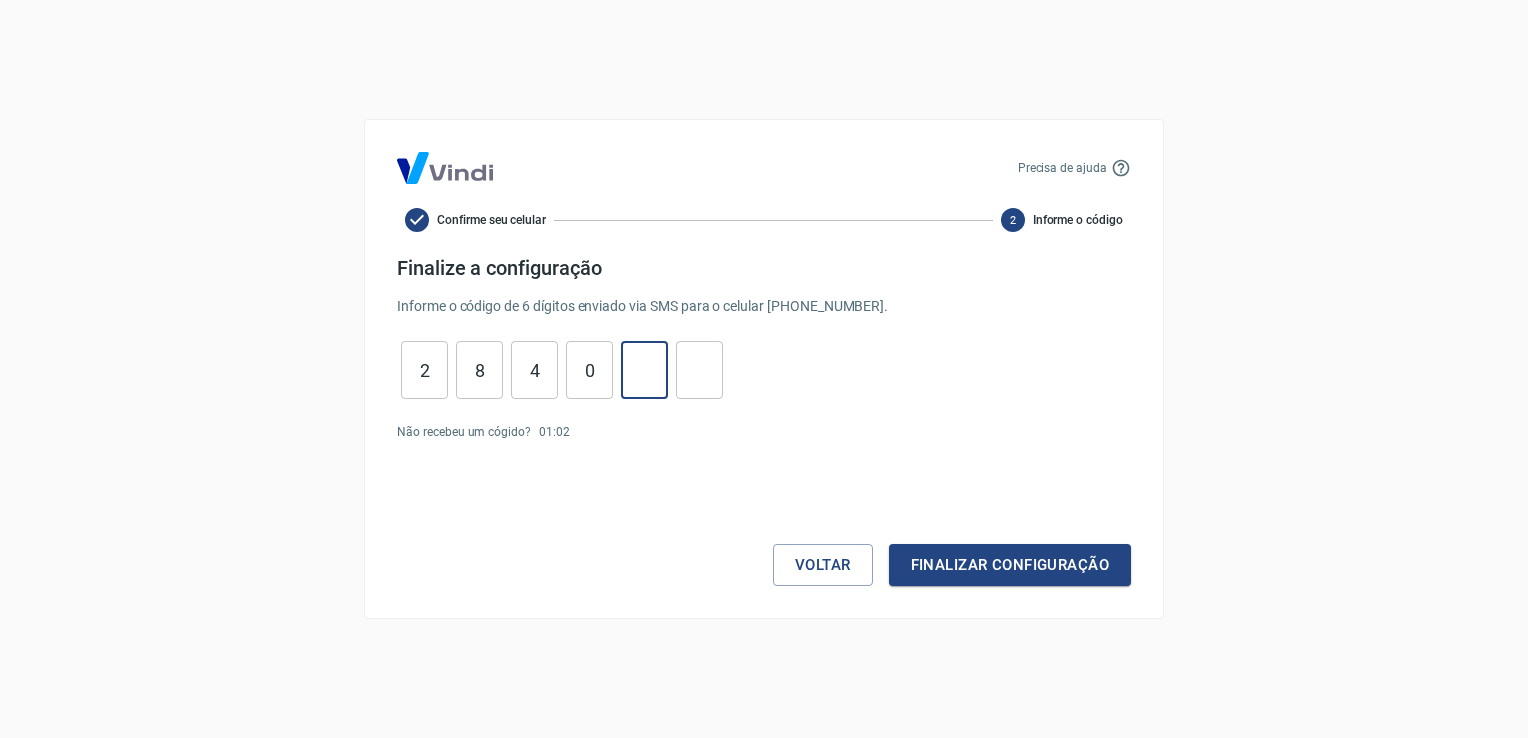 type 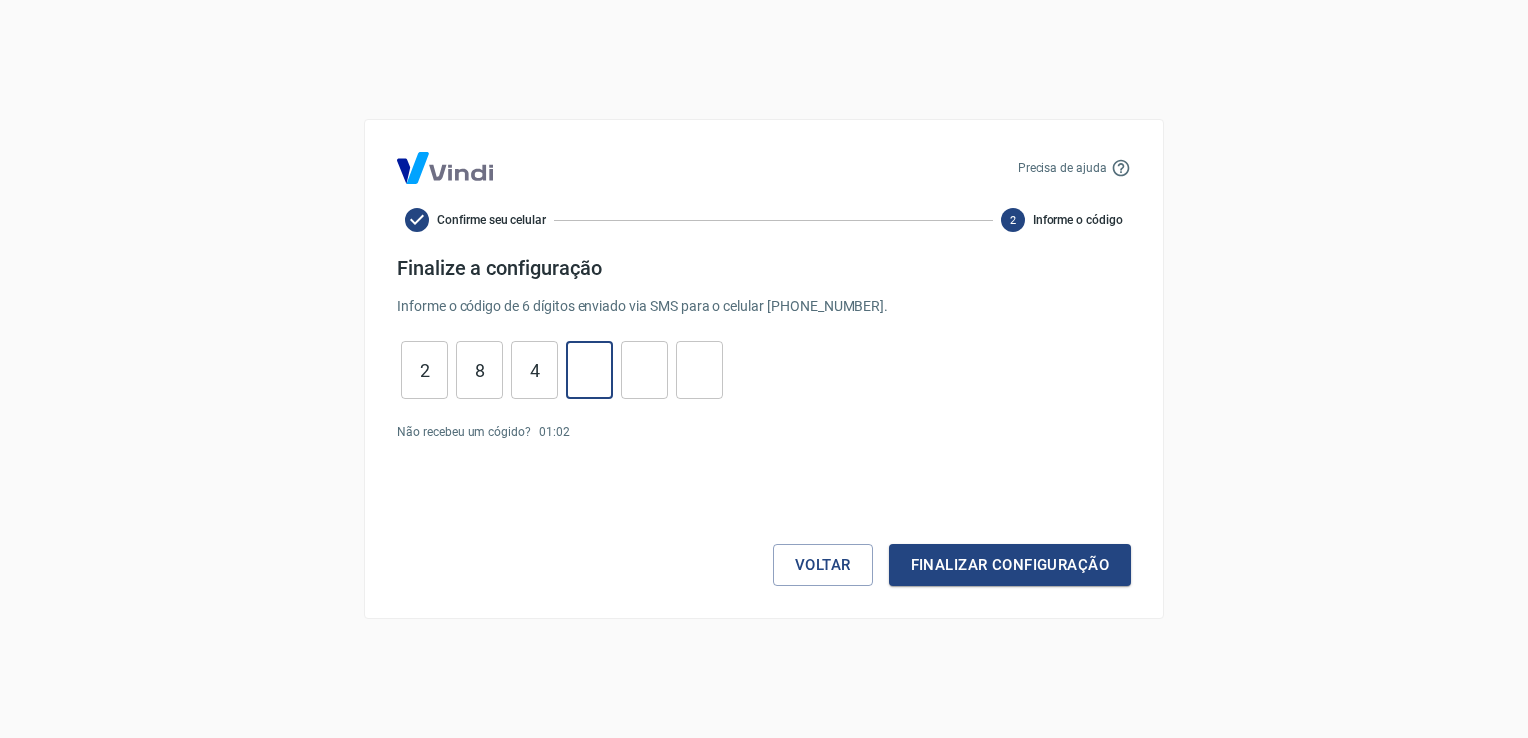 type 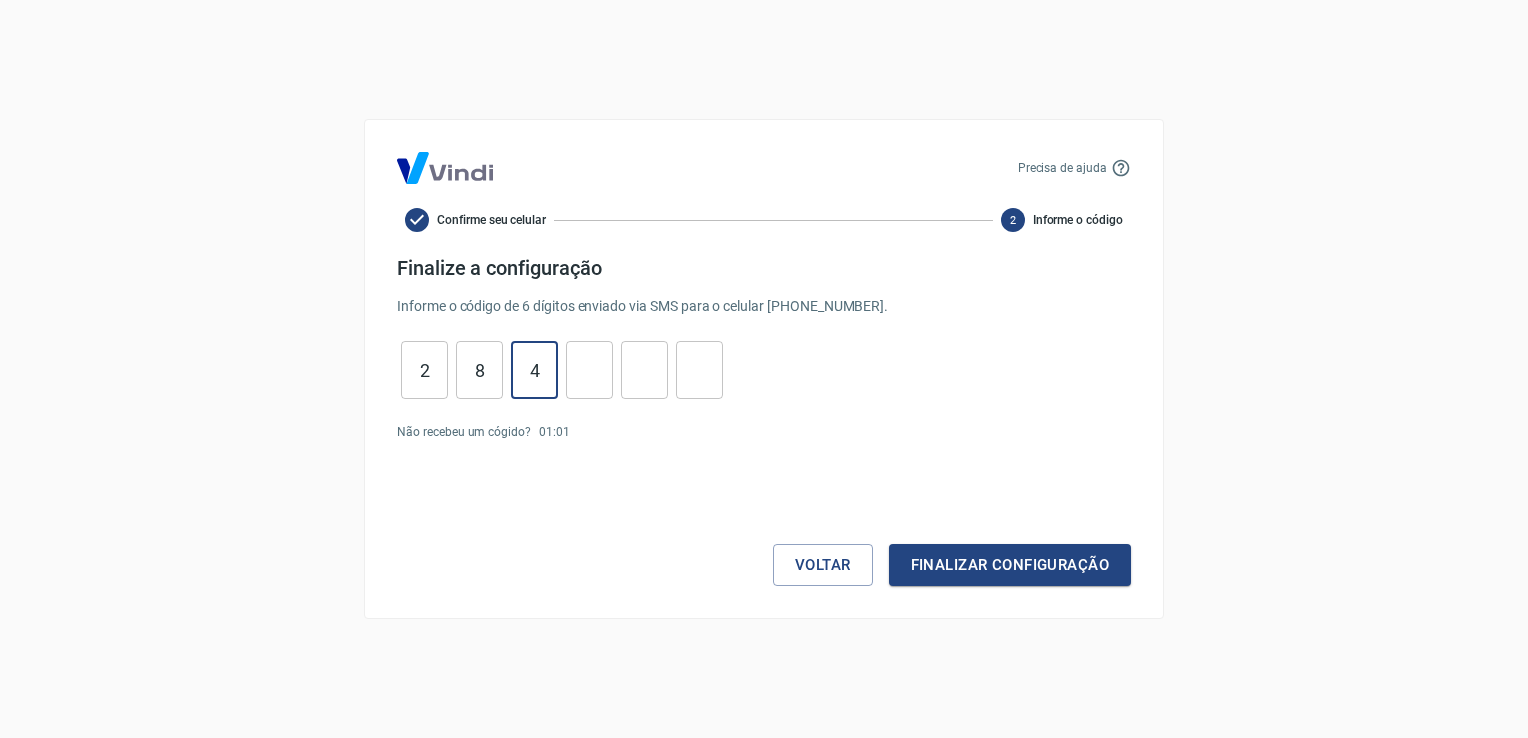 type on "4" 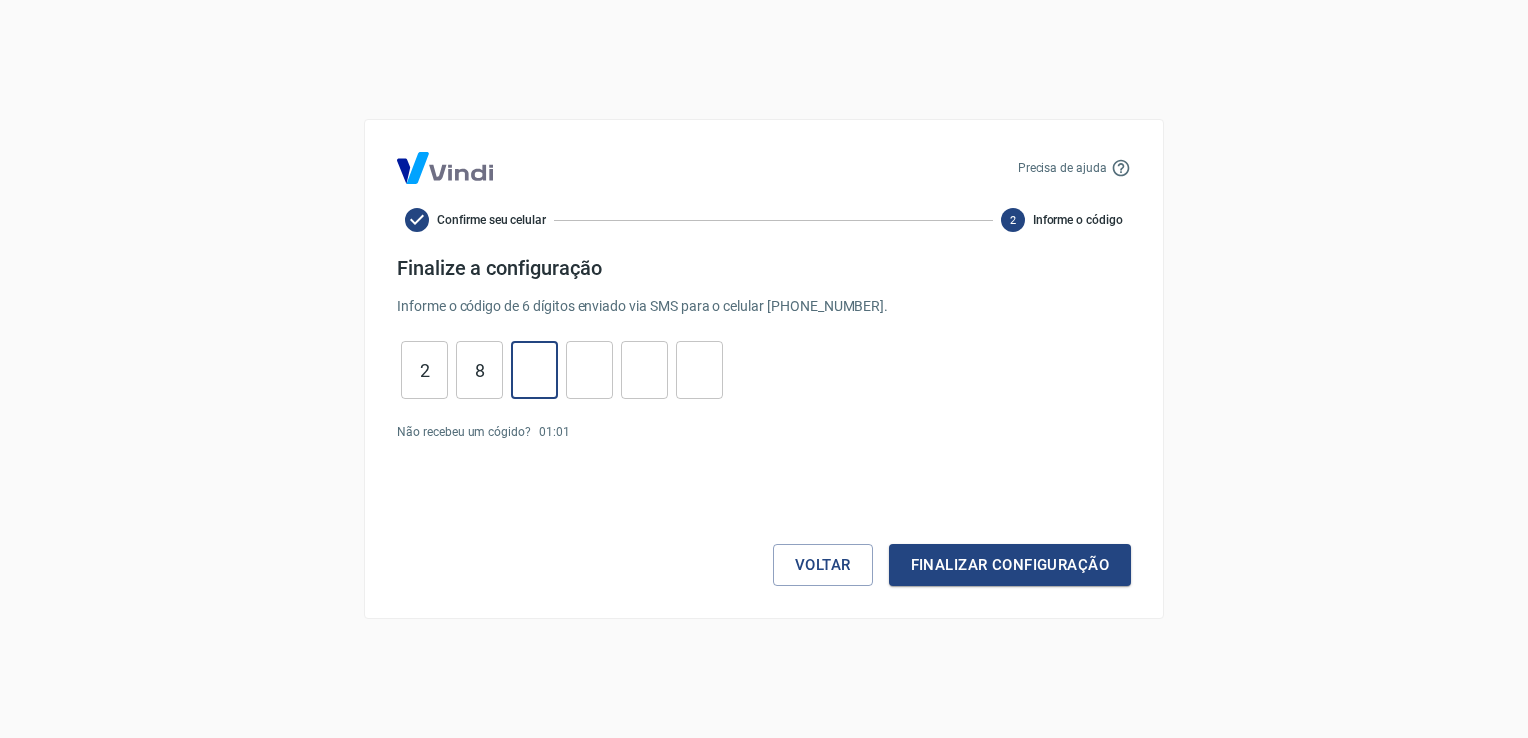 type 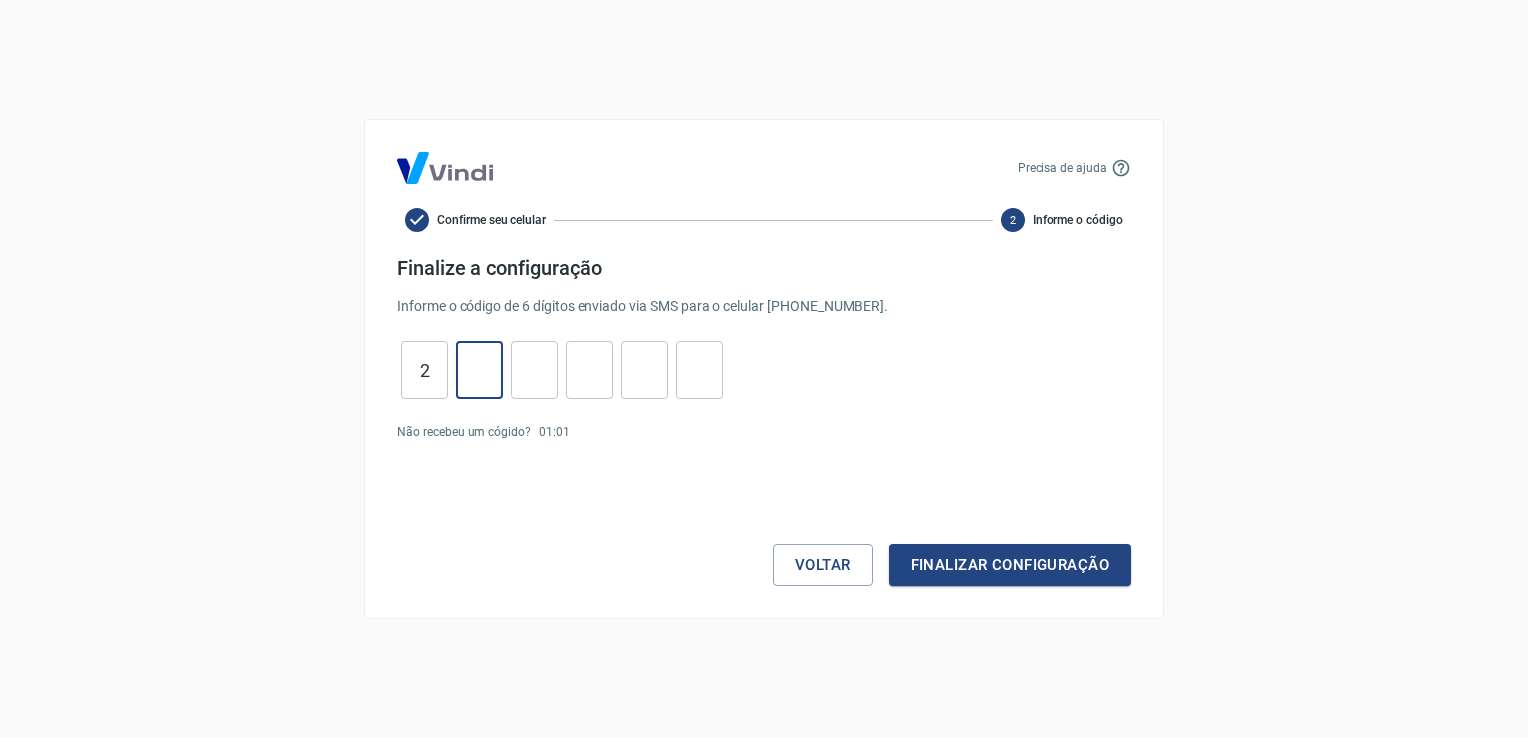 type 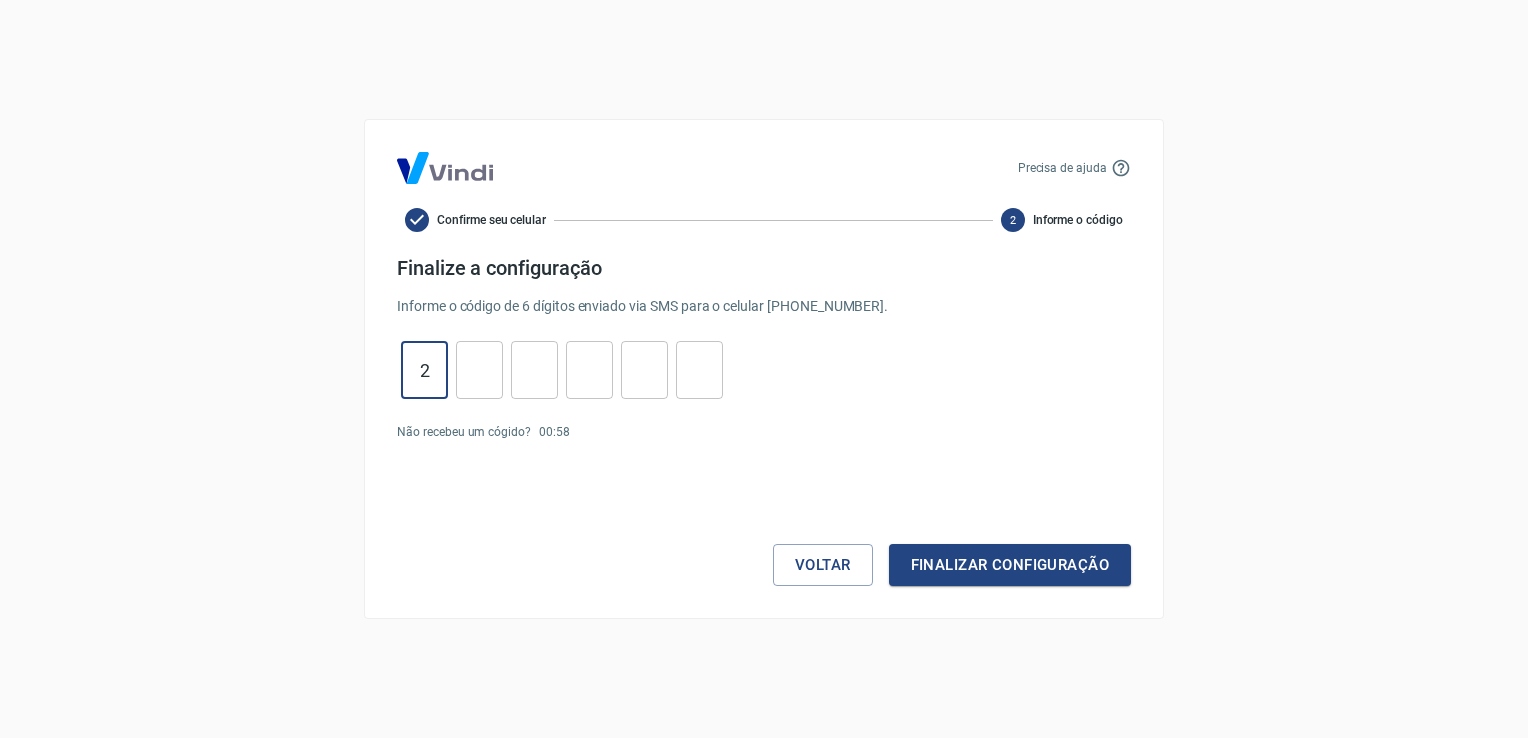 type on "5" 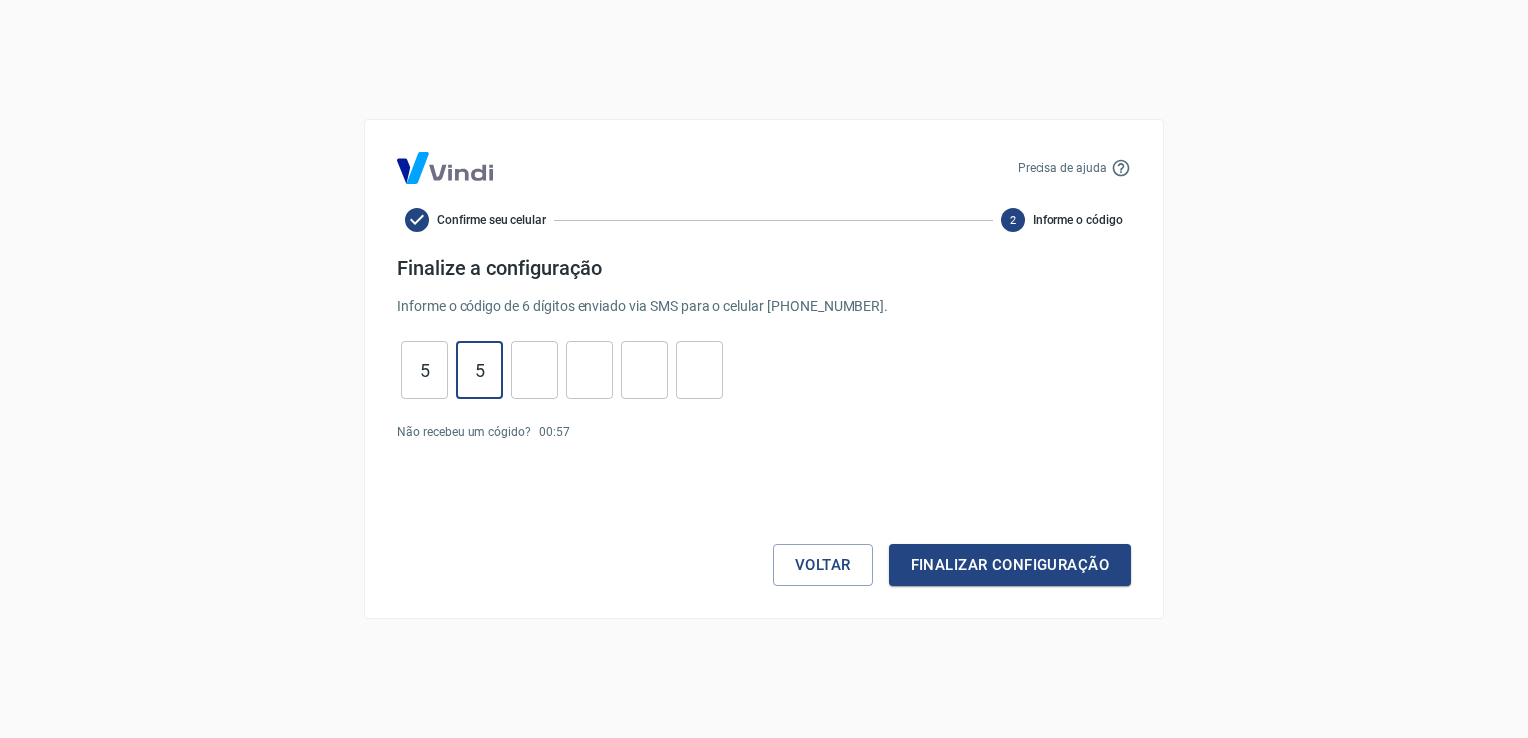 type on "5" 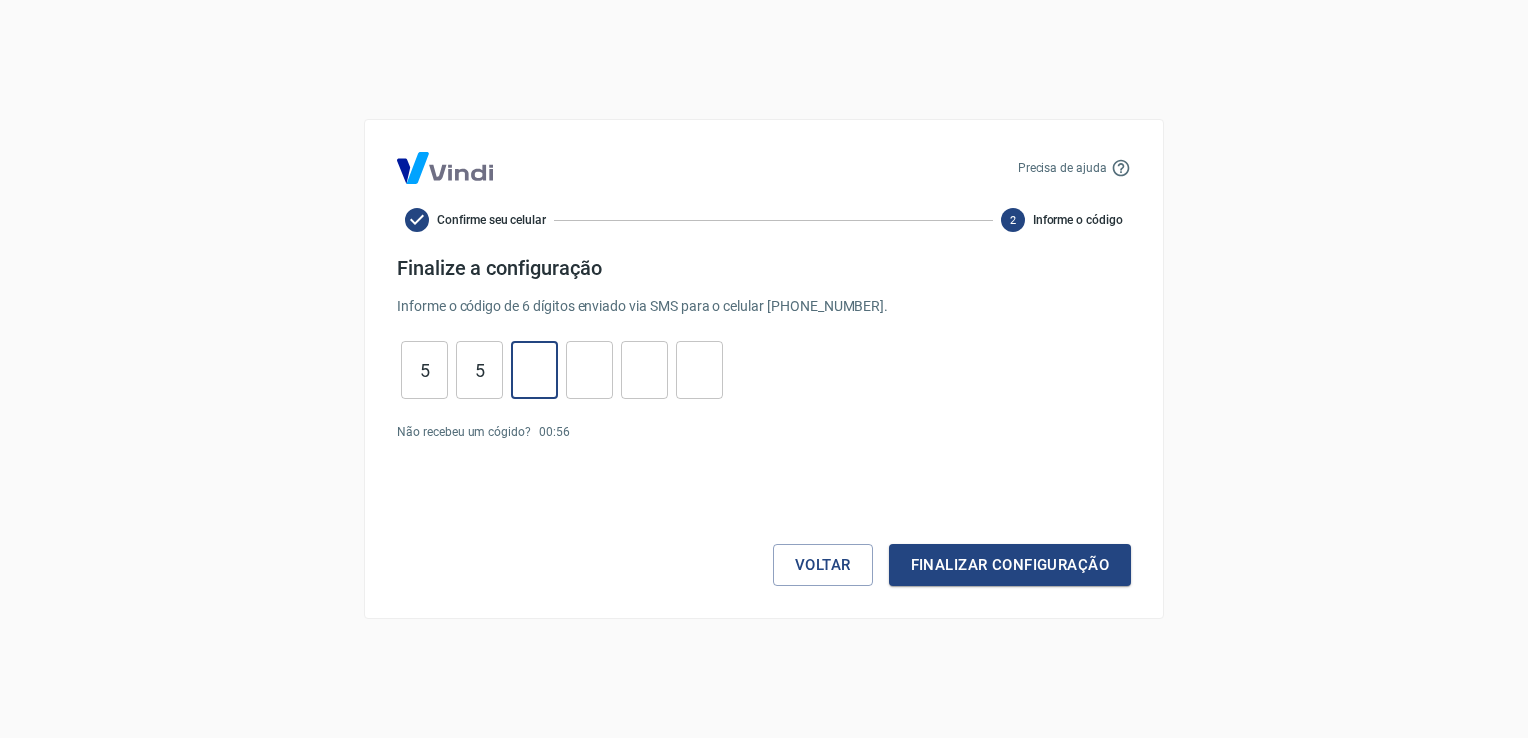 type on "0" 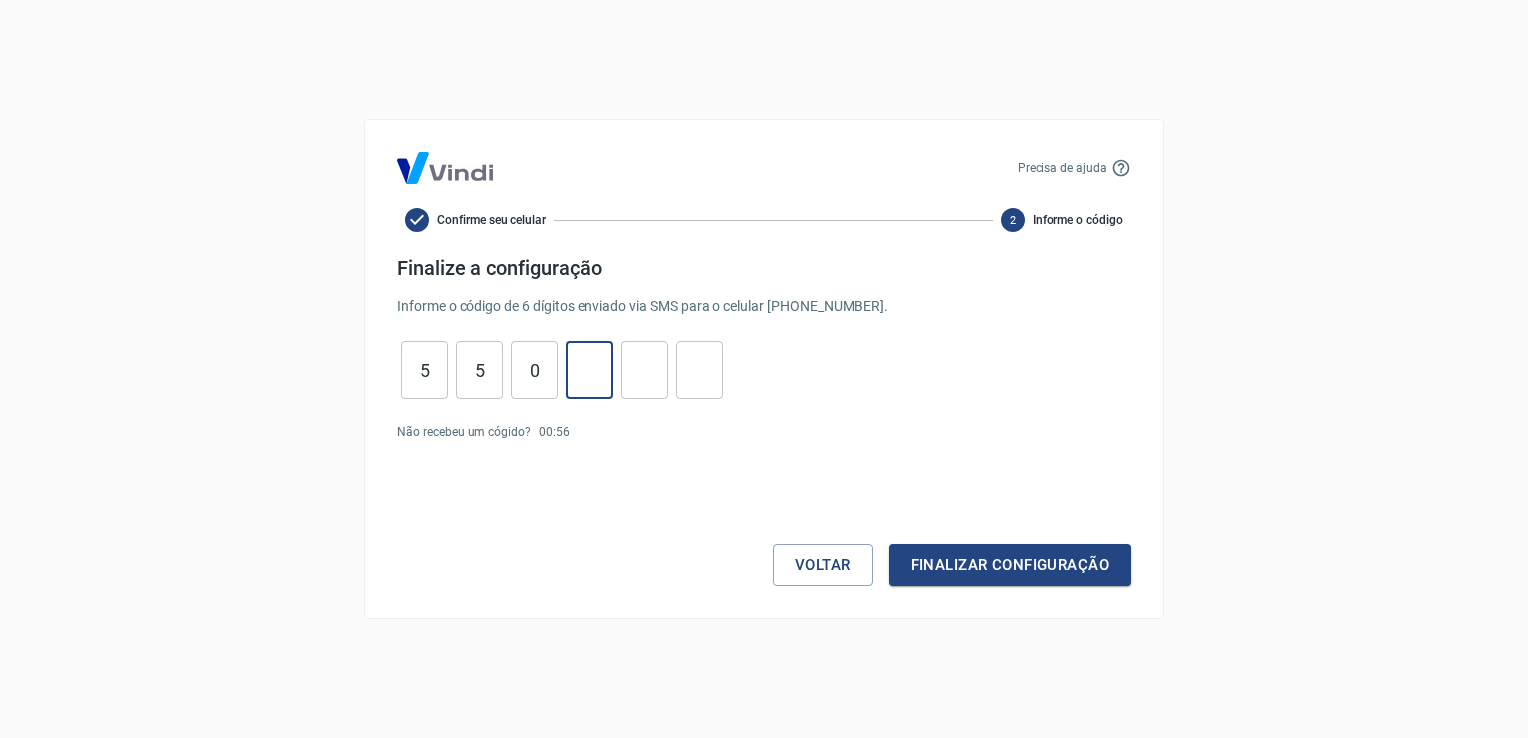 type on "1" 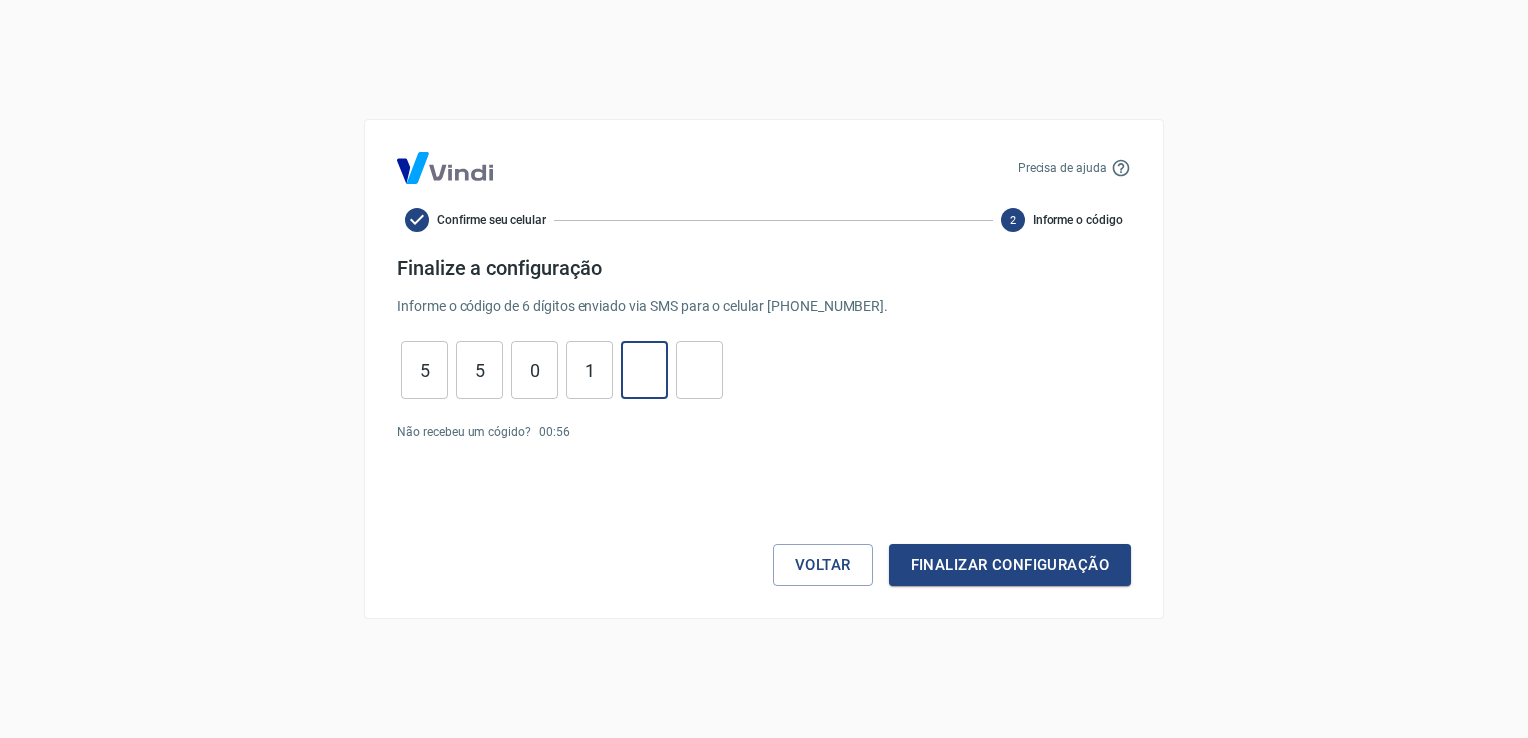 type on "9" 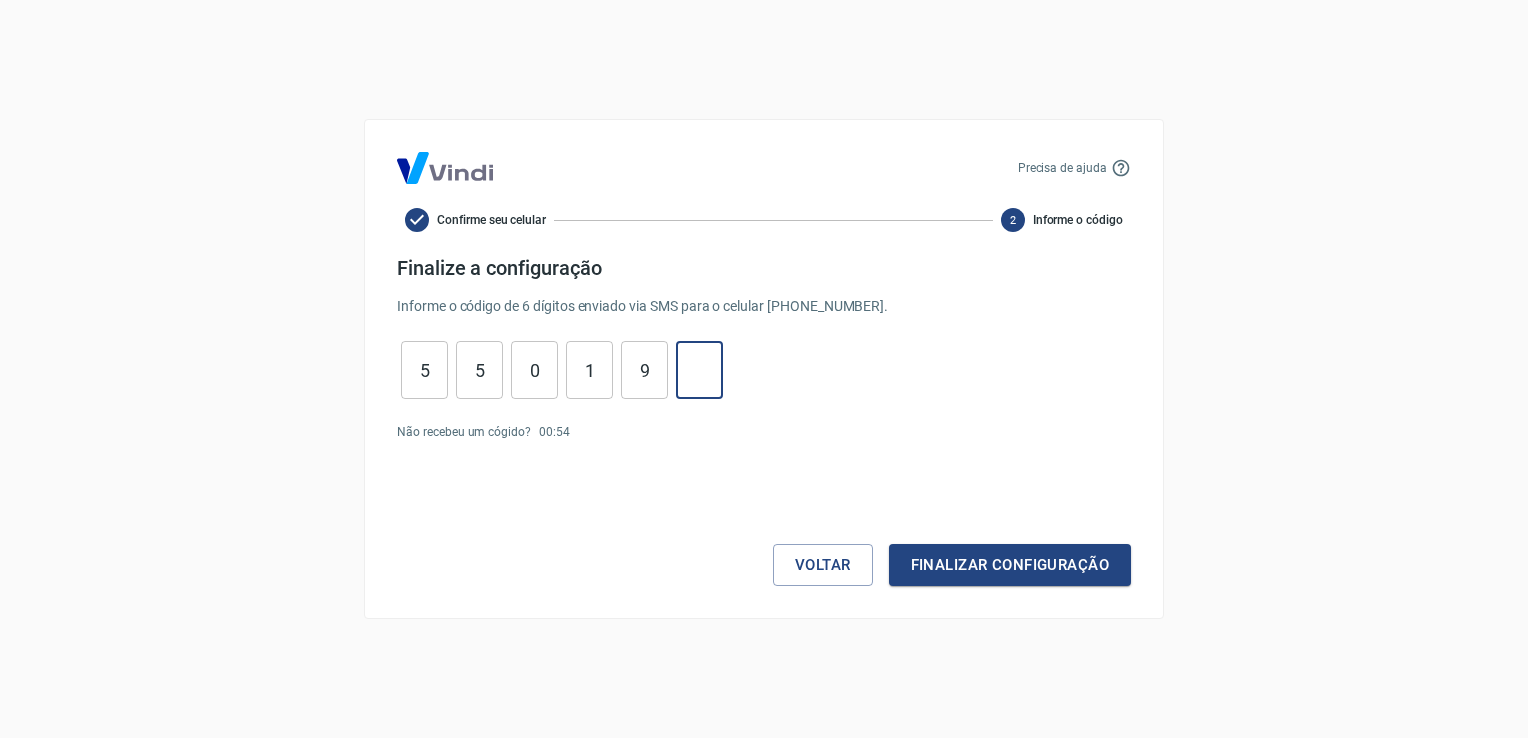 type 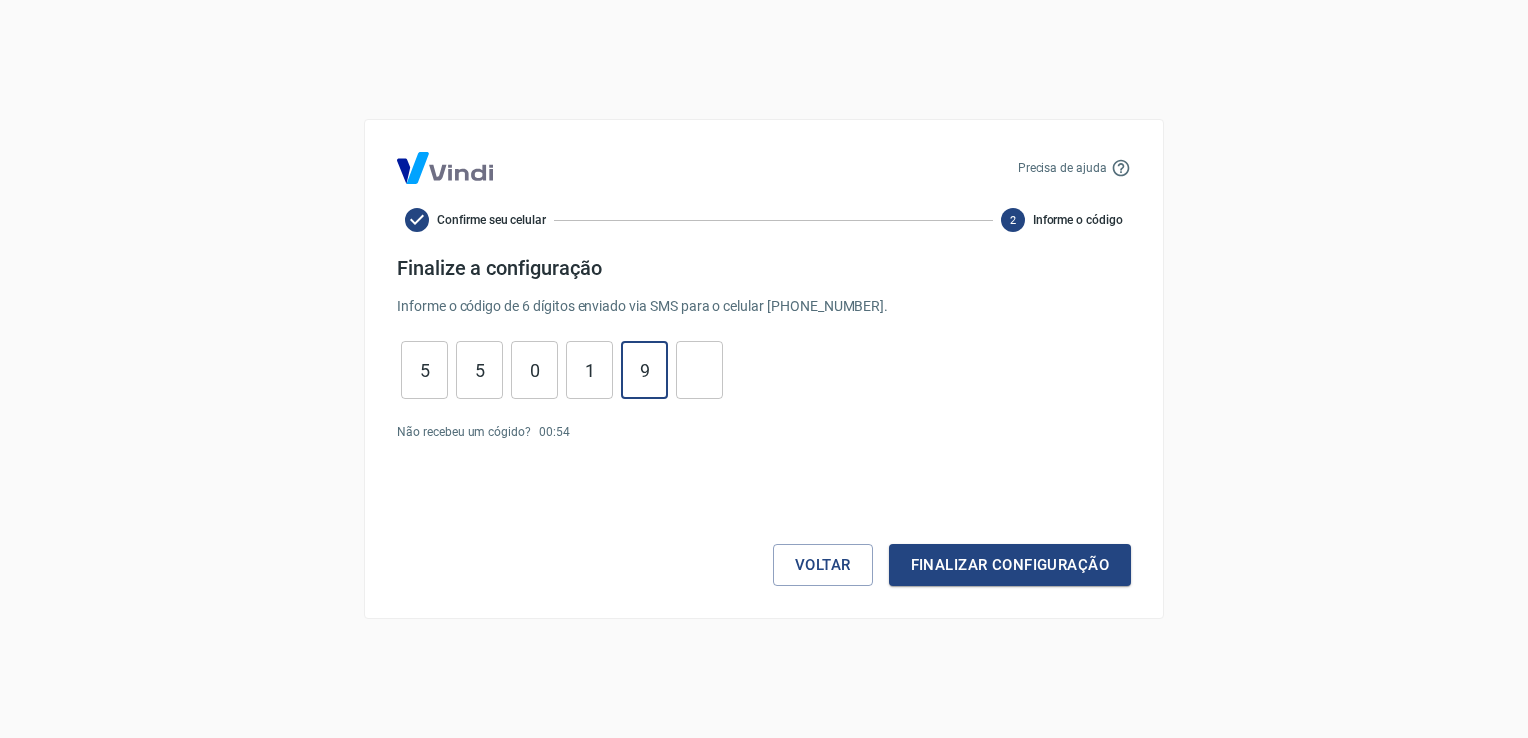 type on "9" 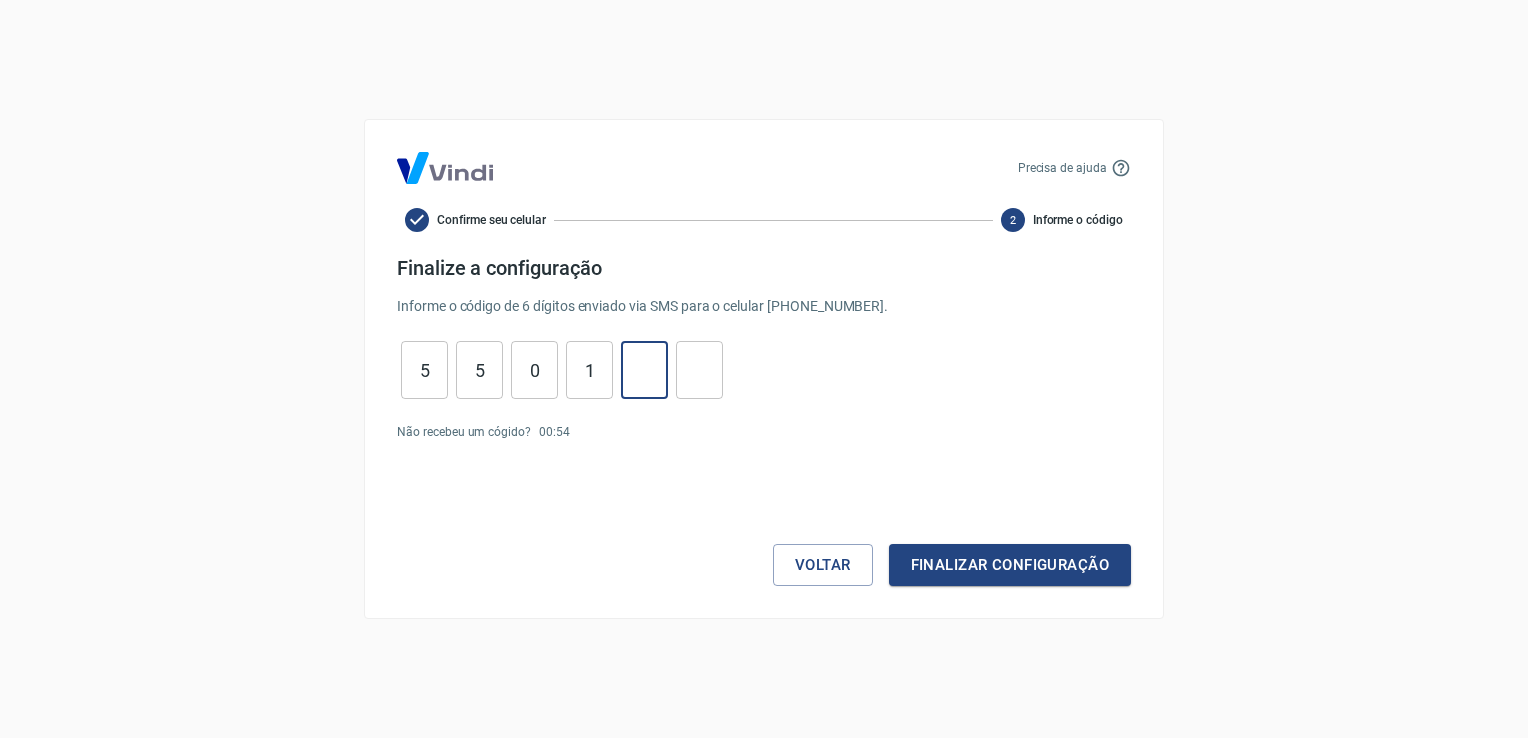 type 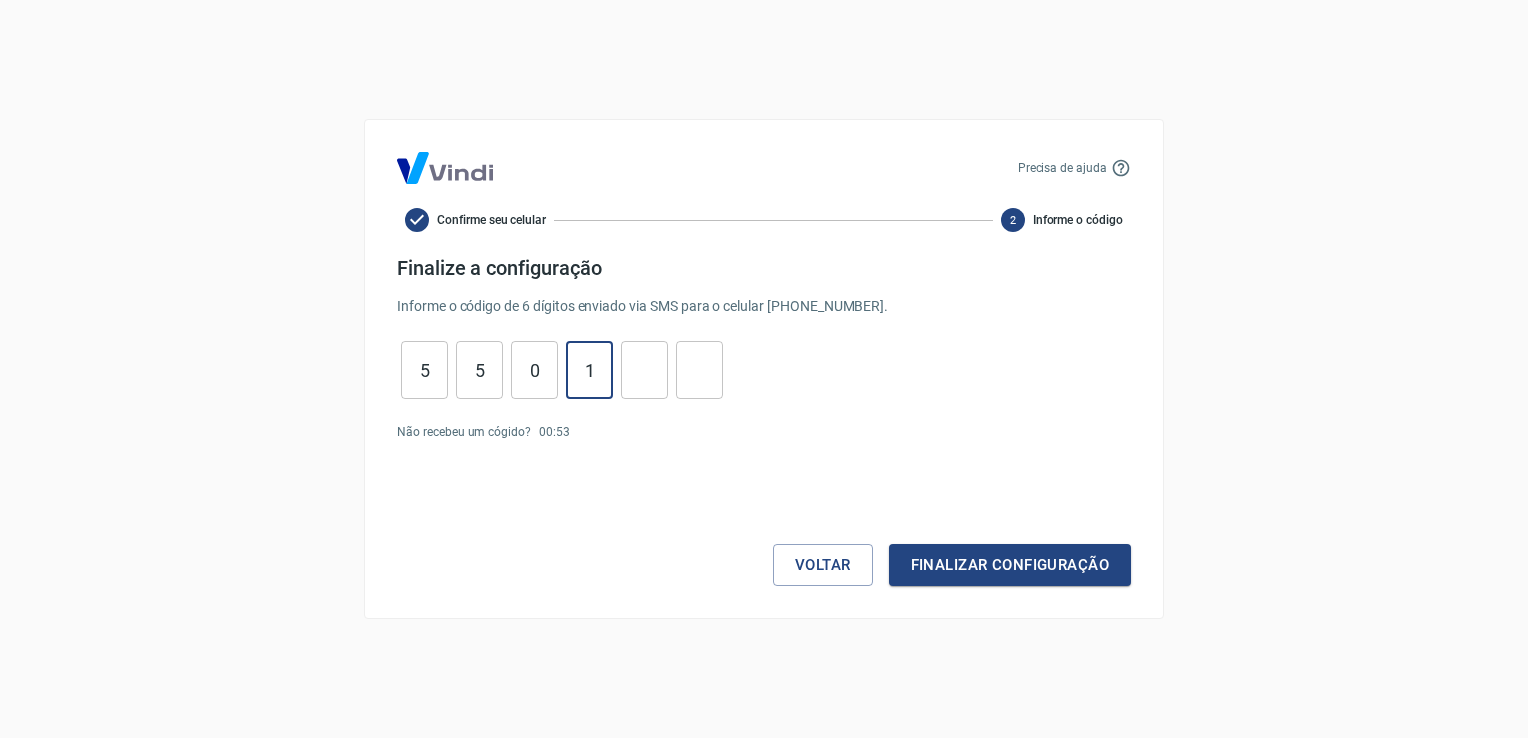 type on "1" 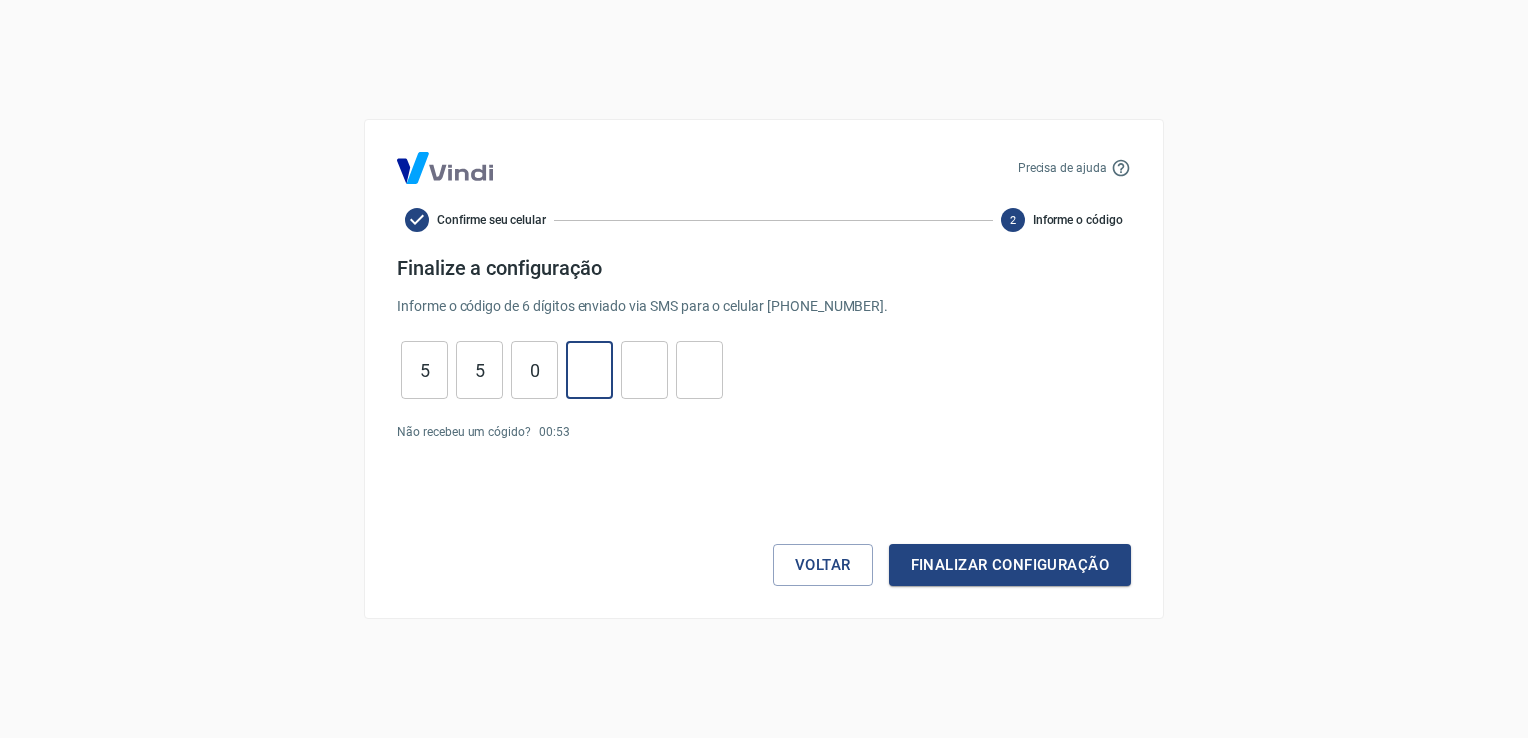 type 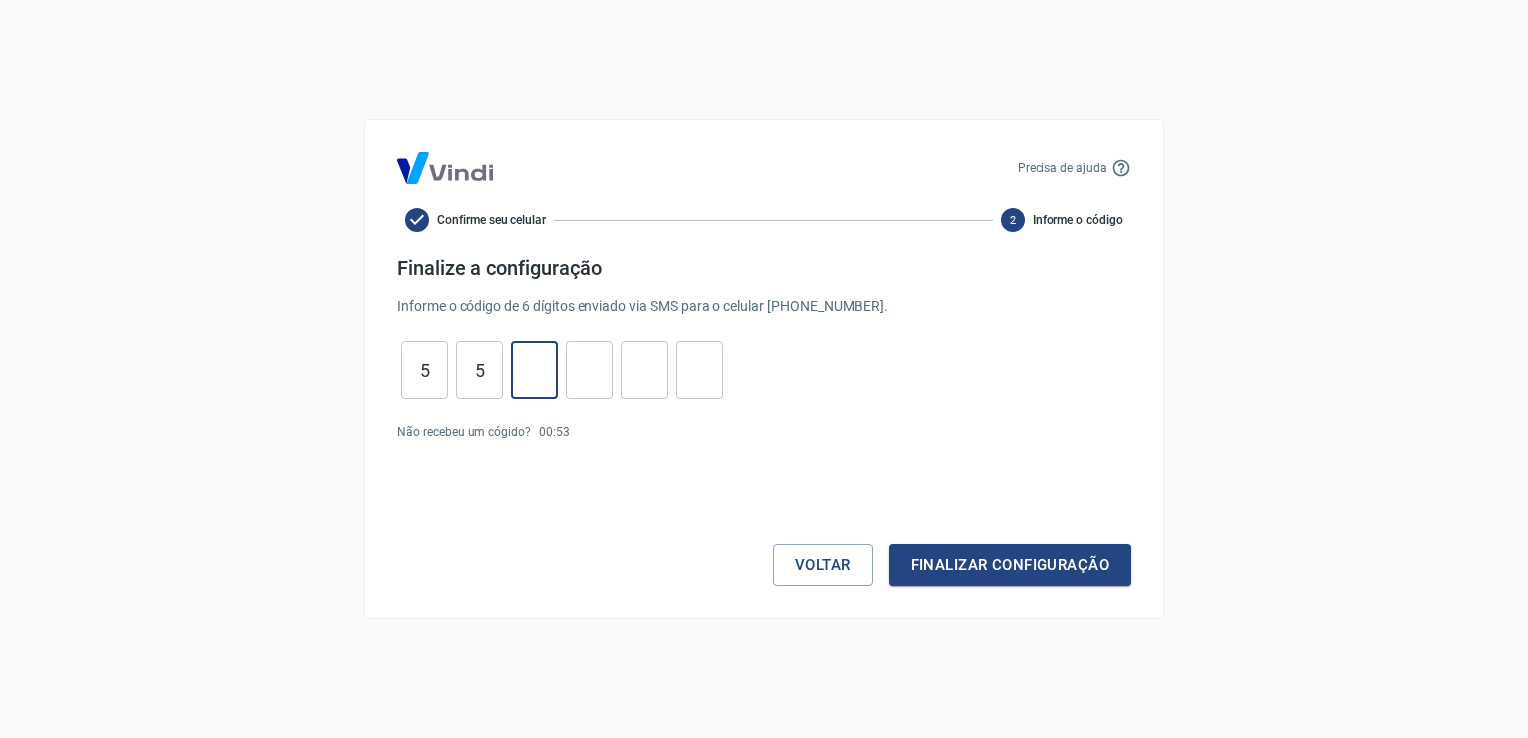 type 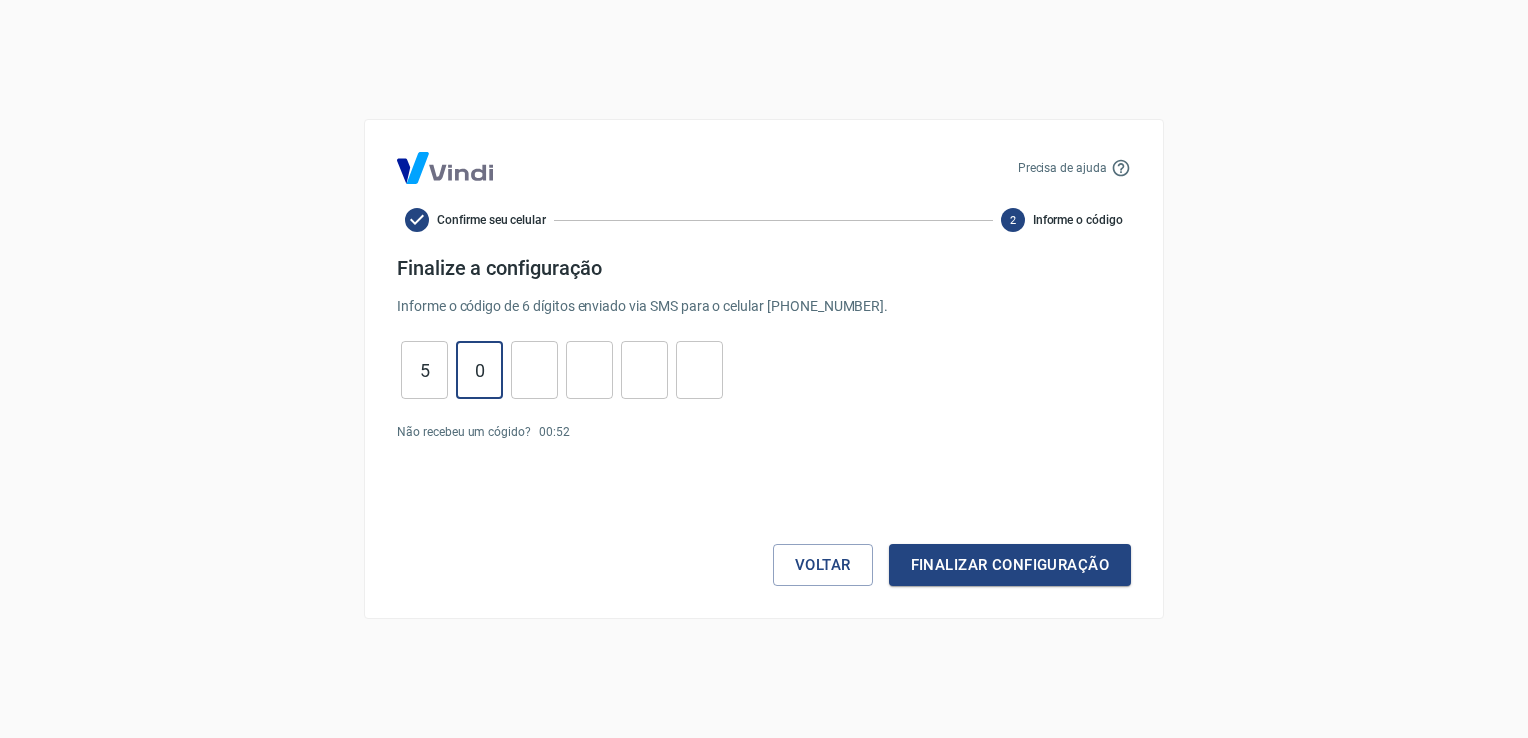 type on "0" 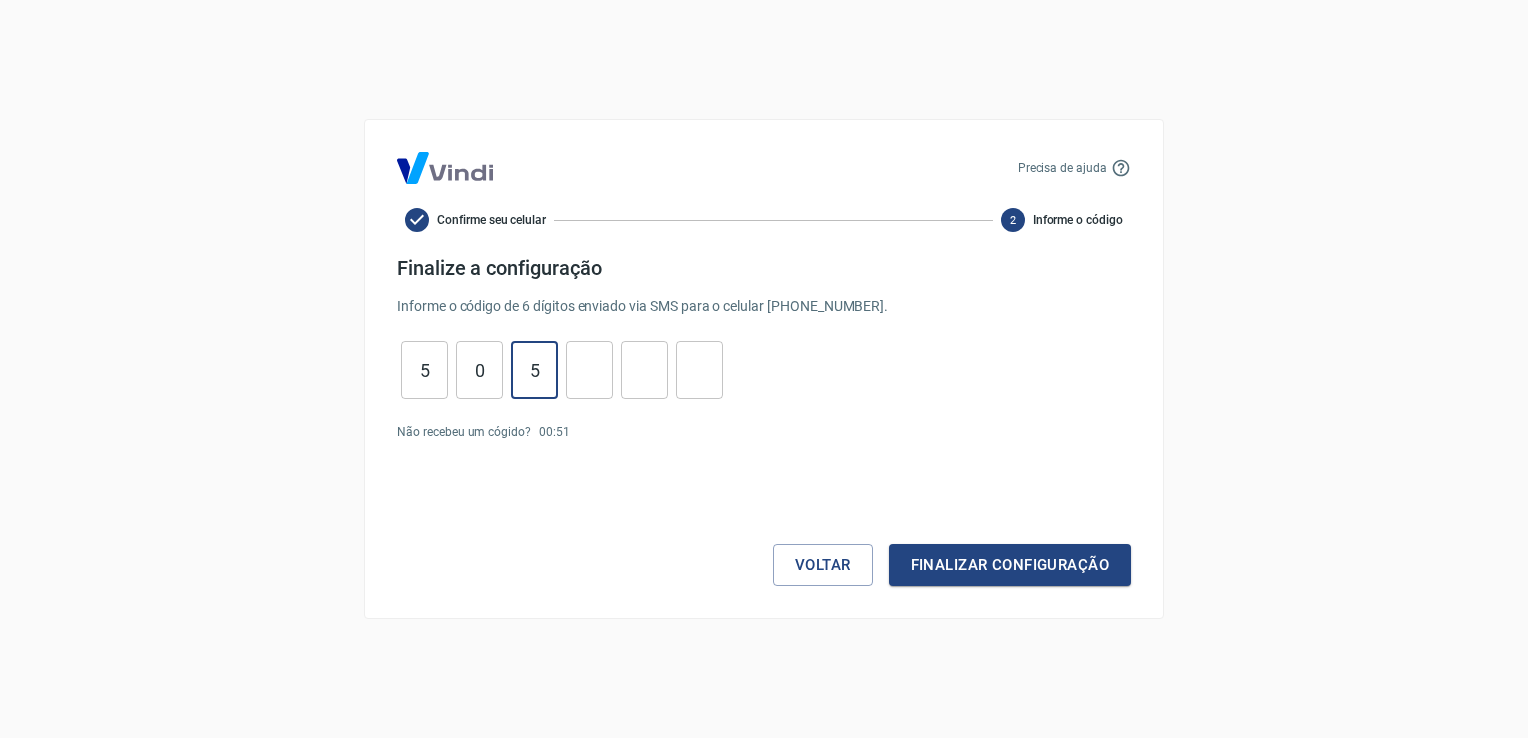 type on "5" 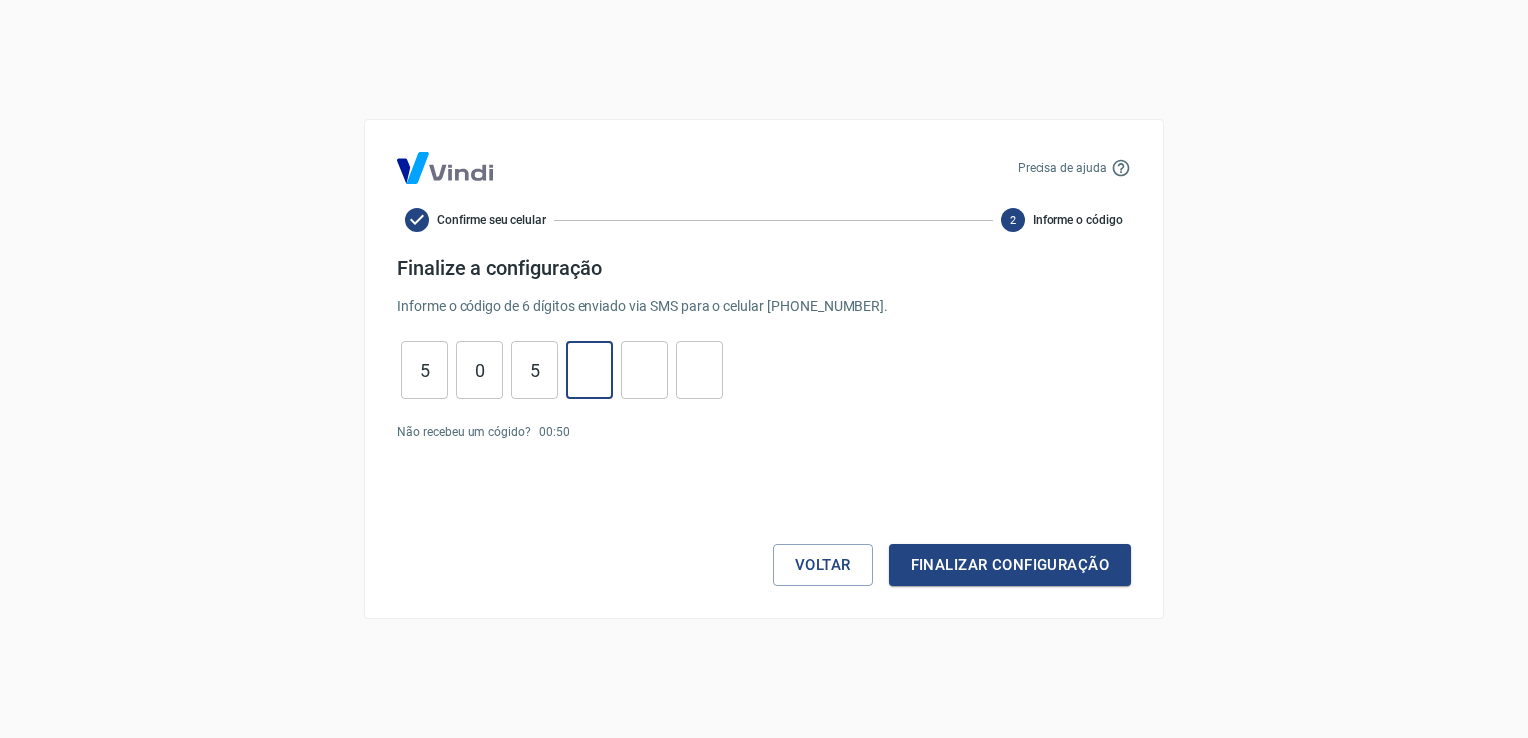 type on "0" 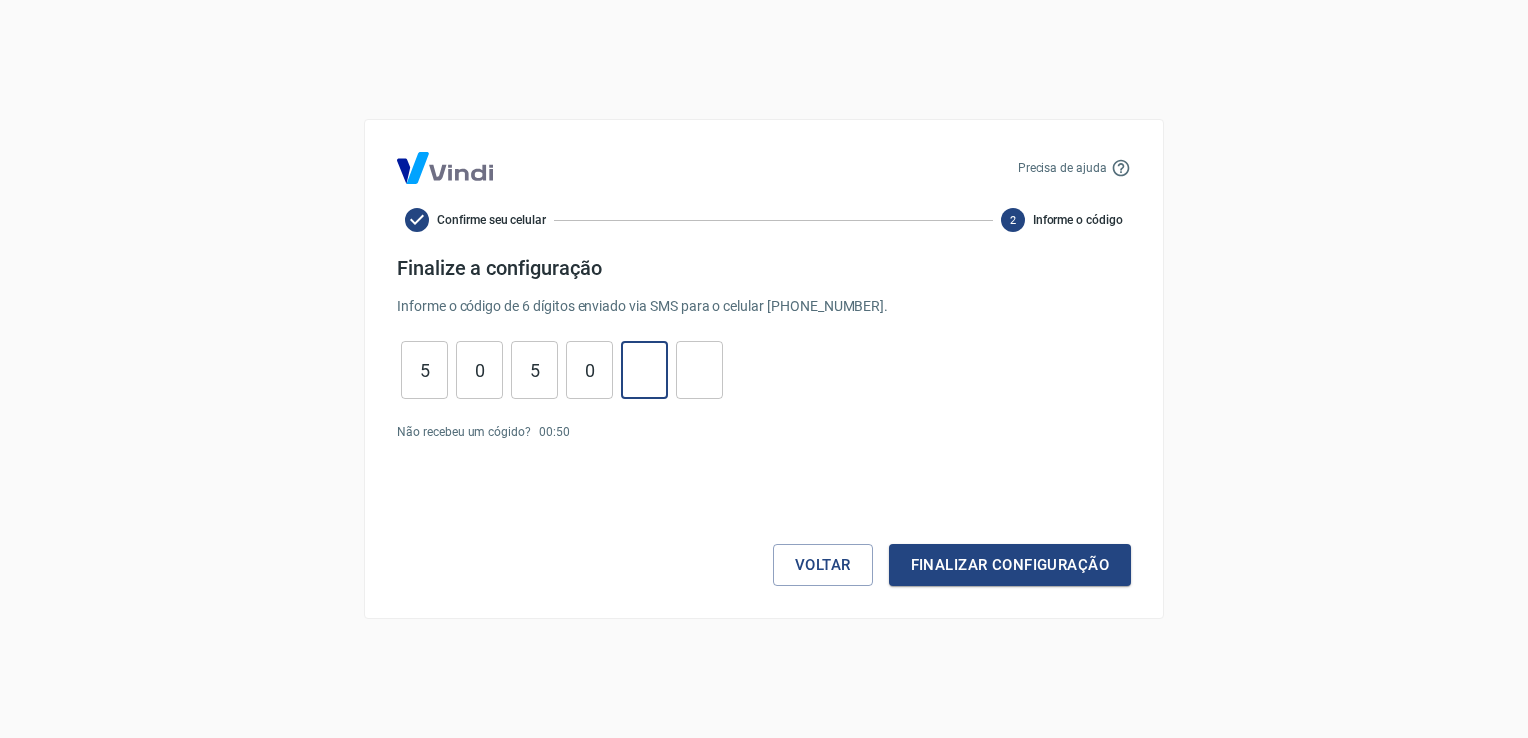 type on "1" 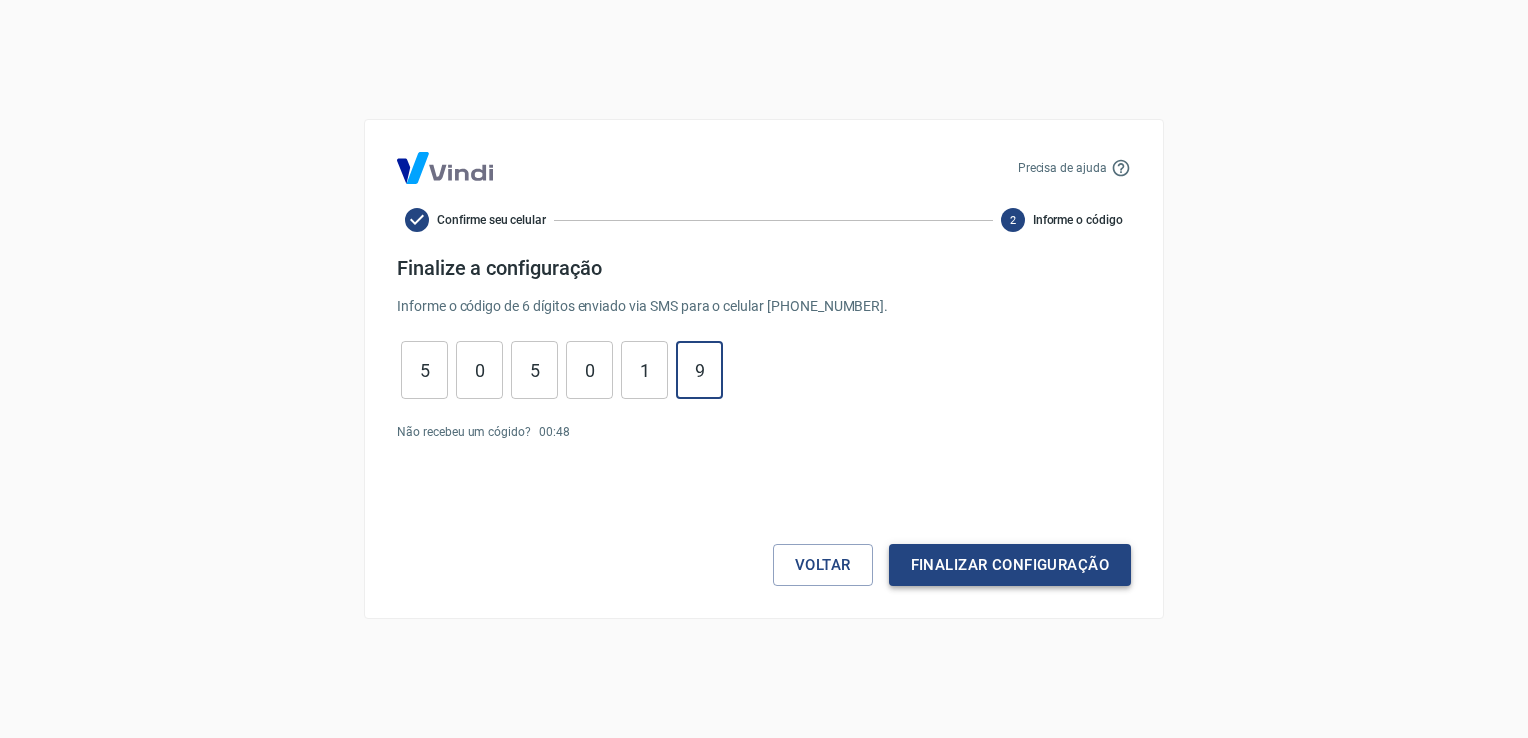 type on "9" 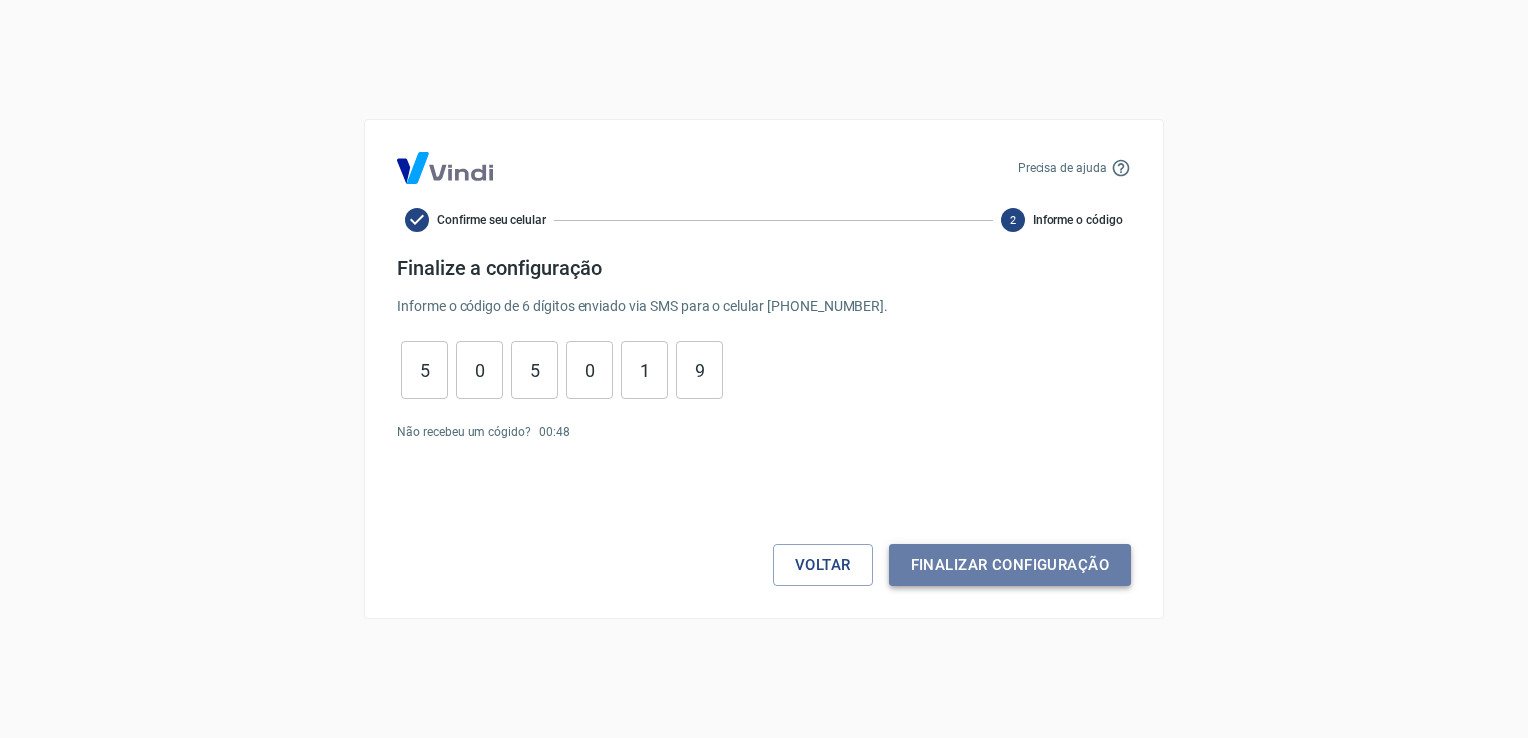 click on "Finalizar configuração" at bounding box center [1010, 565] 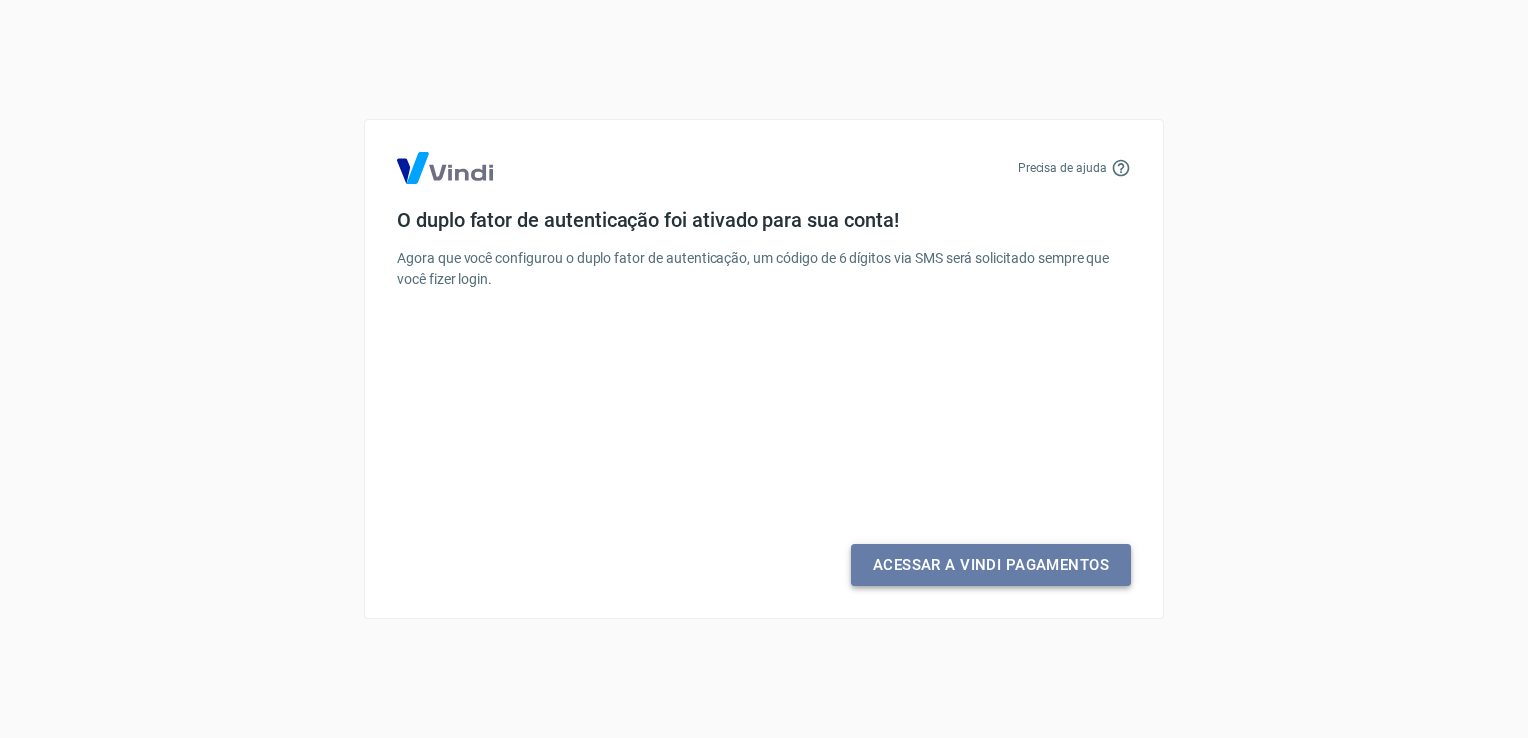 click on "Acessar a Vindi Pagamentos" at bounding box center [991, 565] 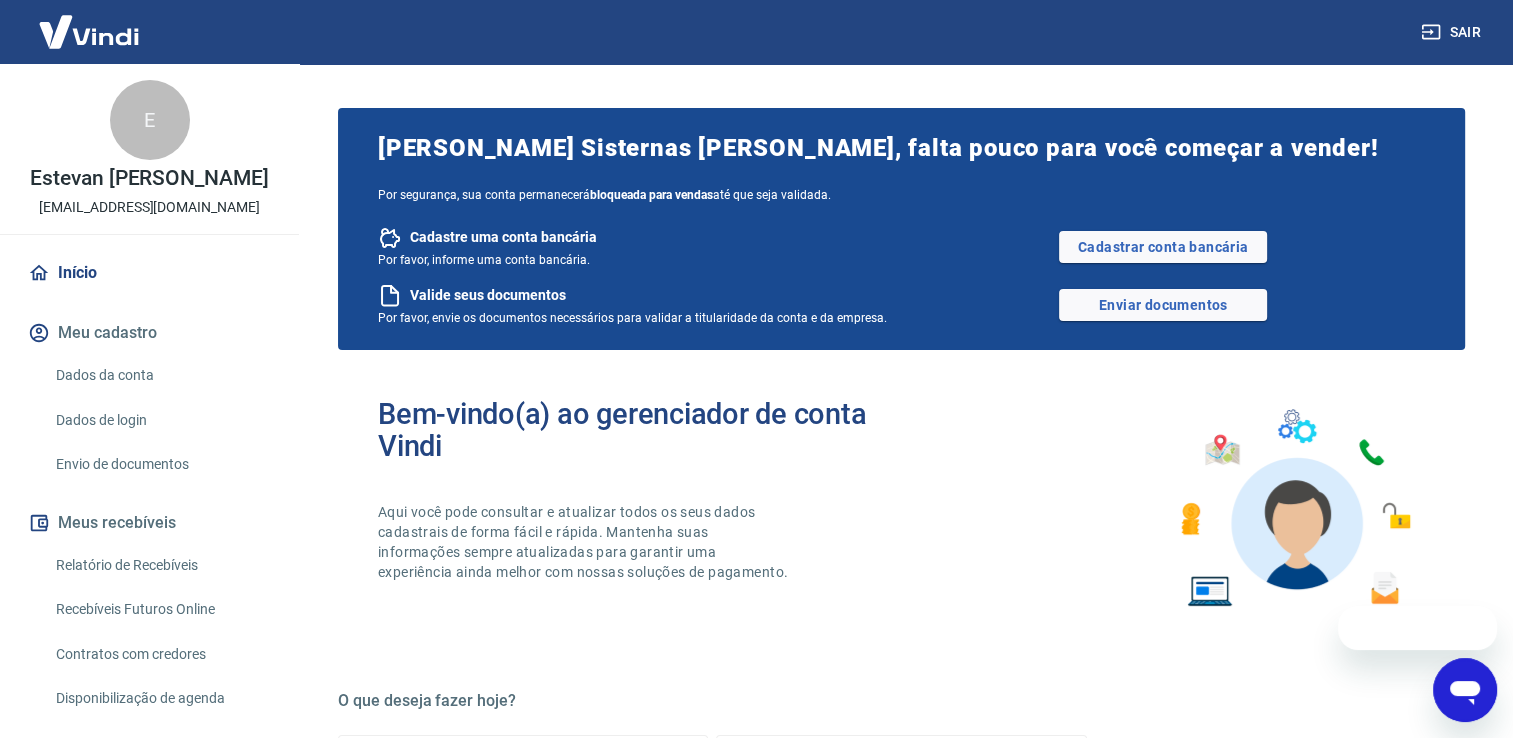 scroll, scrollTop: 0, scrollLeft: 0, axis: both 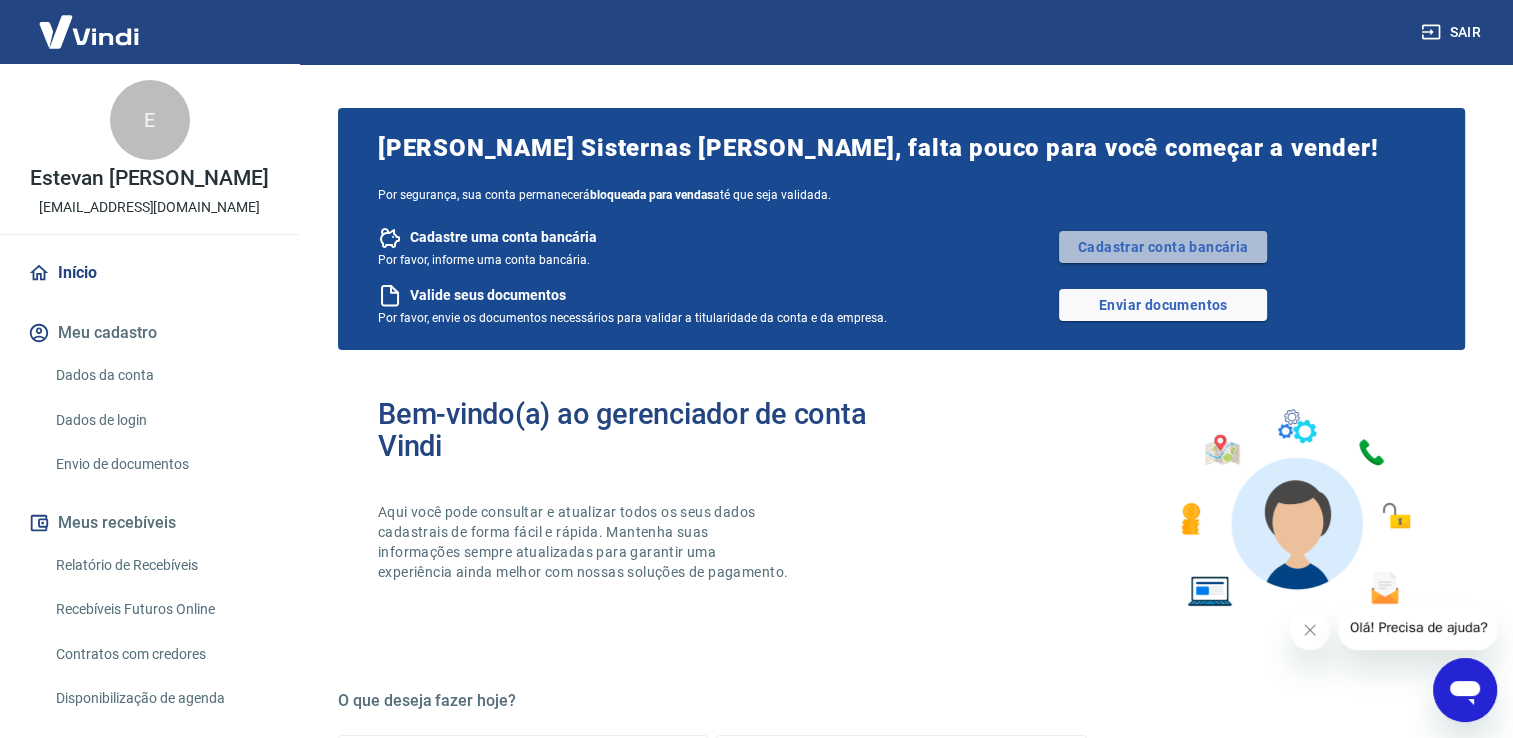 click on "Cadastrar conta bancária" at bounding box center (1163, 247) 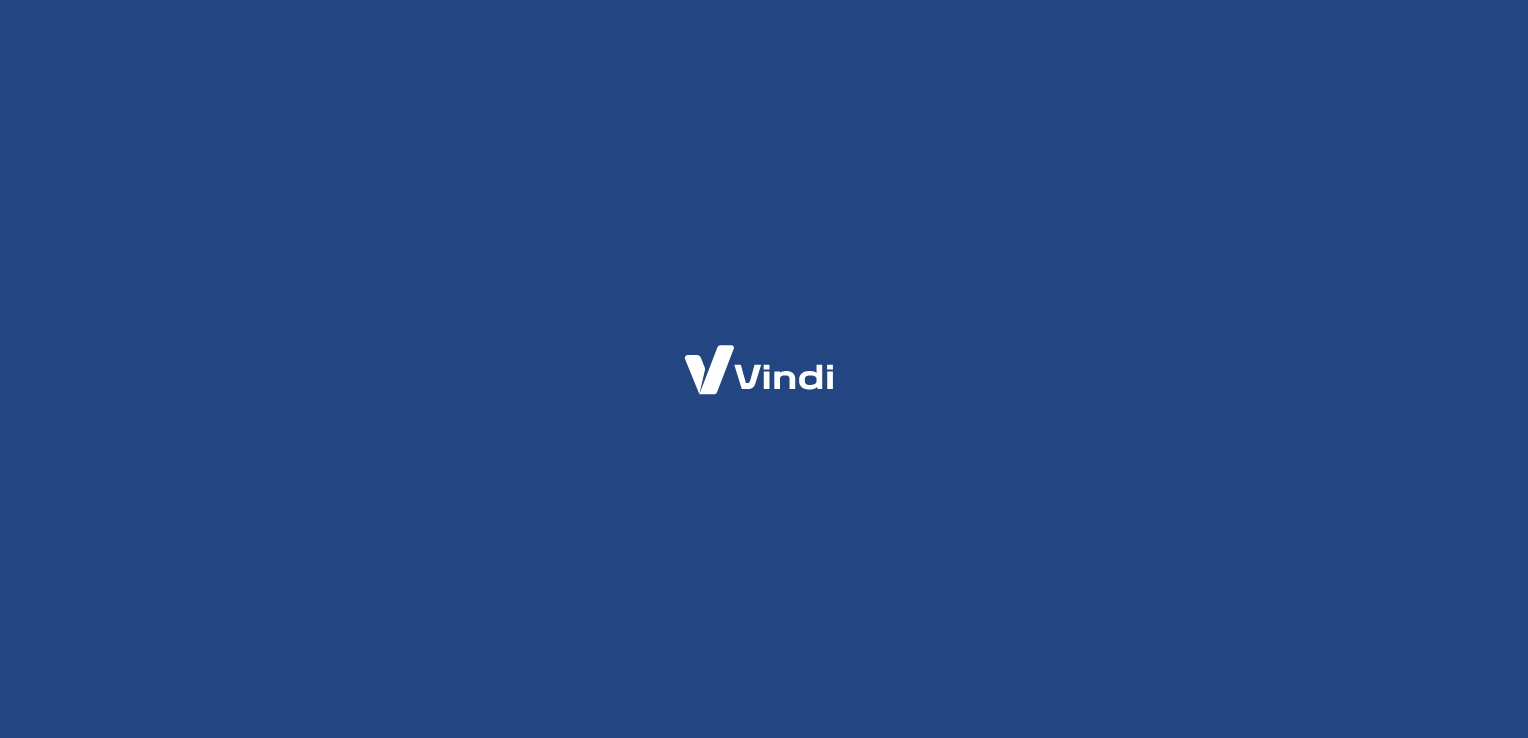 scroll, scrollTop: 0, scrollLeft: 0, axis: both 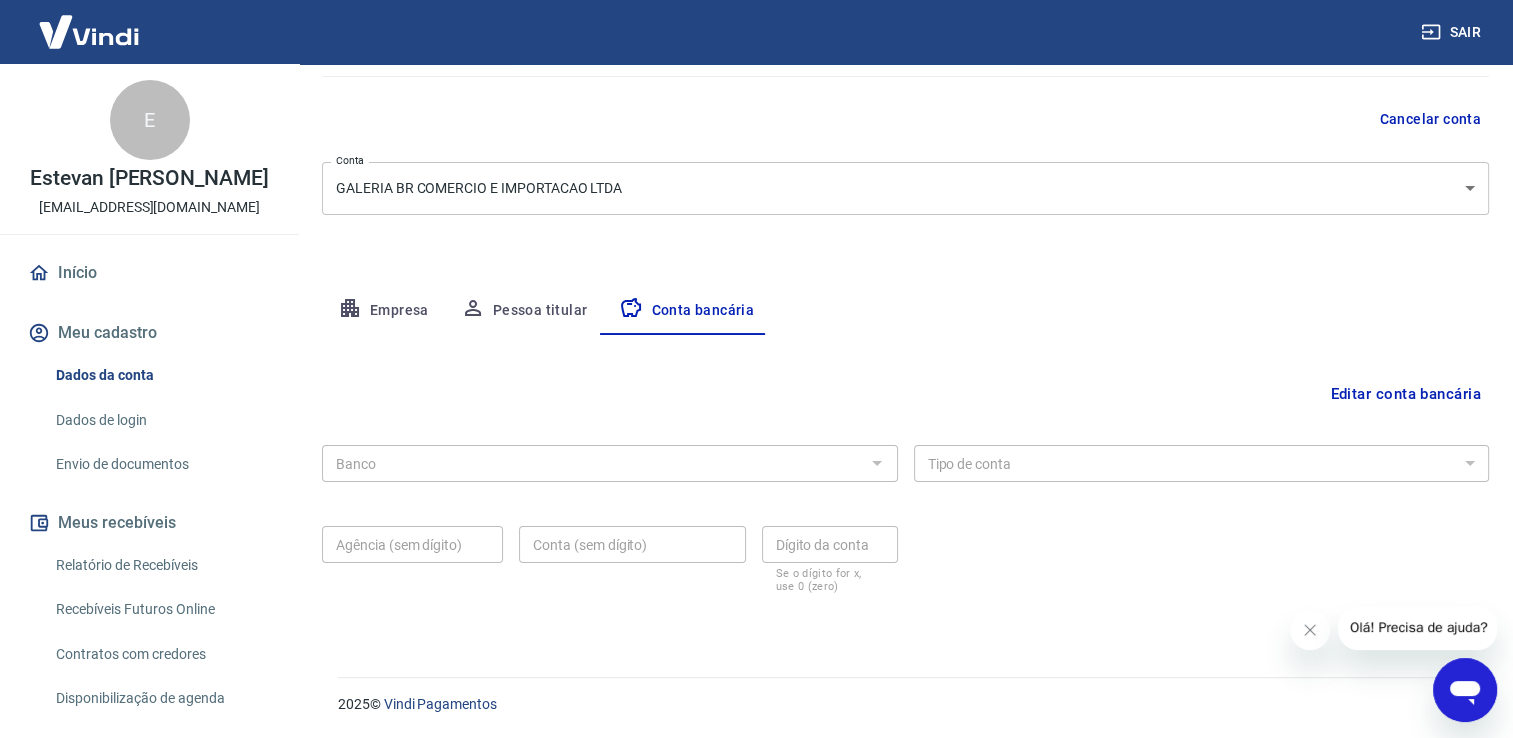 click on "Conta bancária" at bounding box center (686, 311) 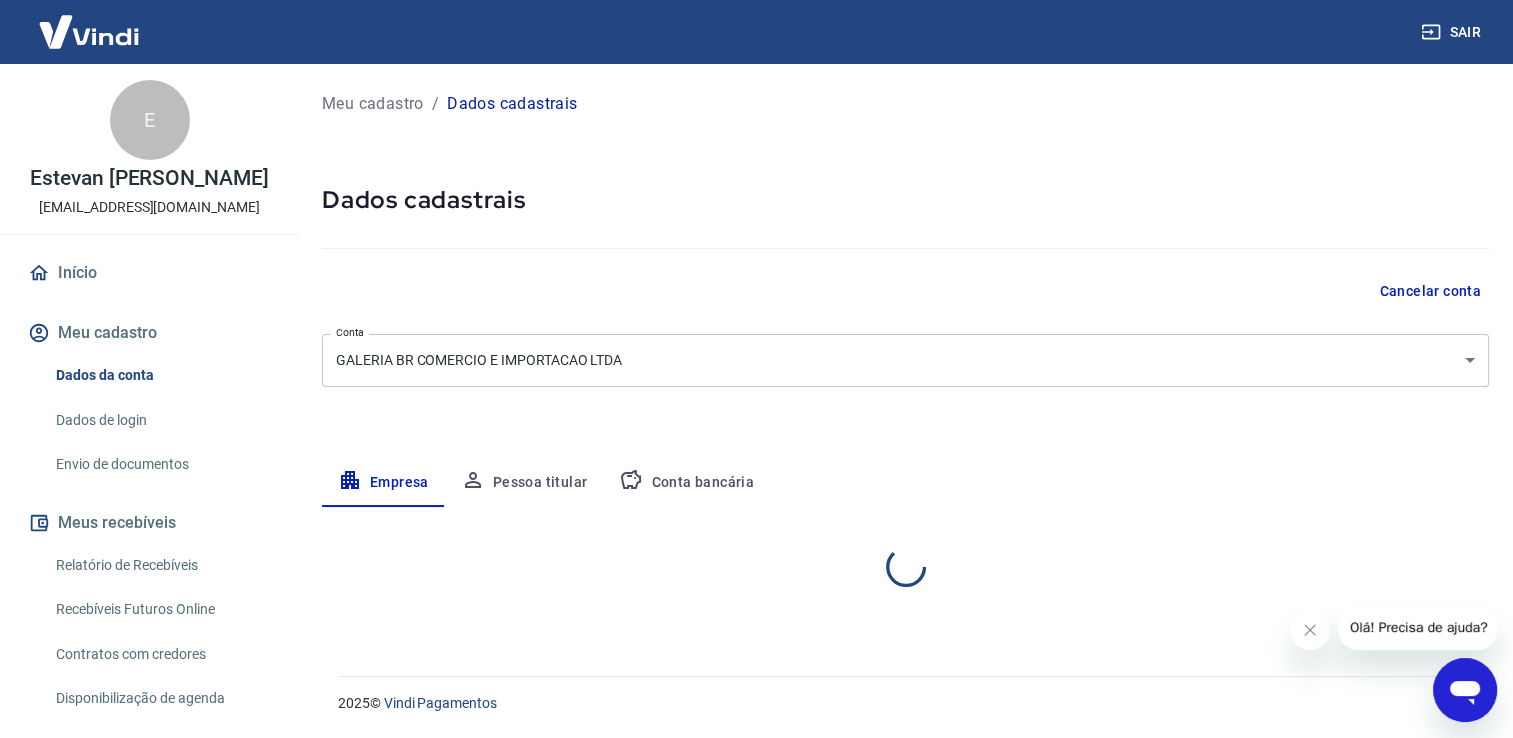 scroll, scrollTop: 0, scrollLeft: 0, axis: both 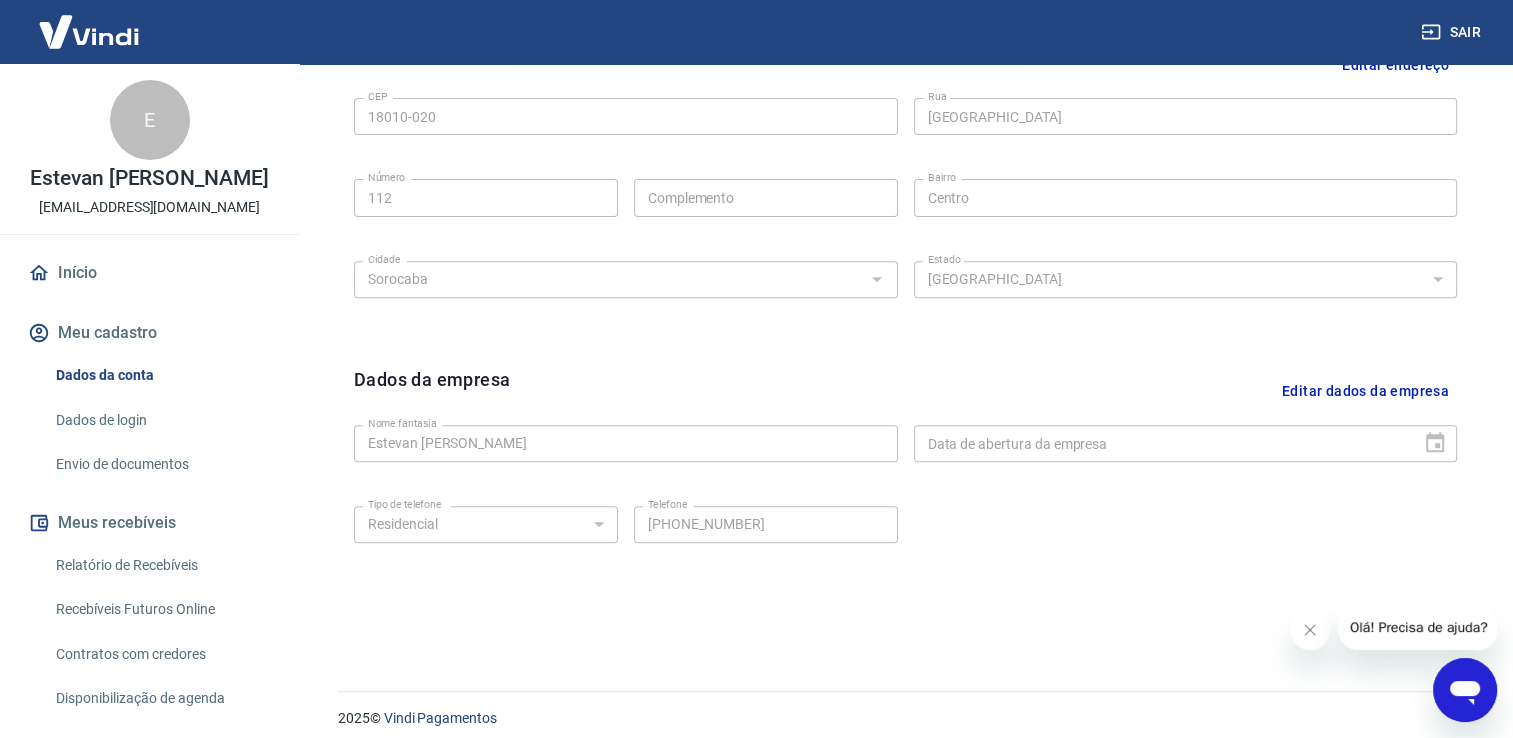click on "Data de abertura da empresa" at bounding box center (1186, 443) 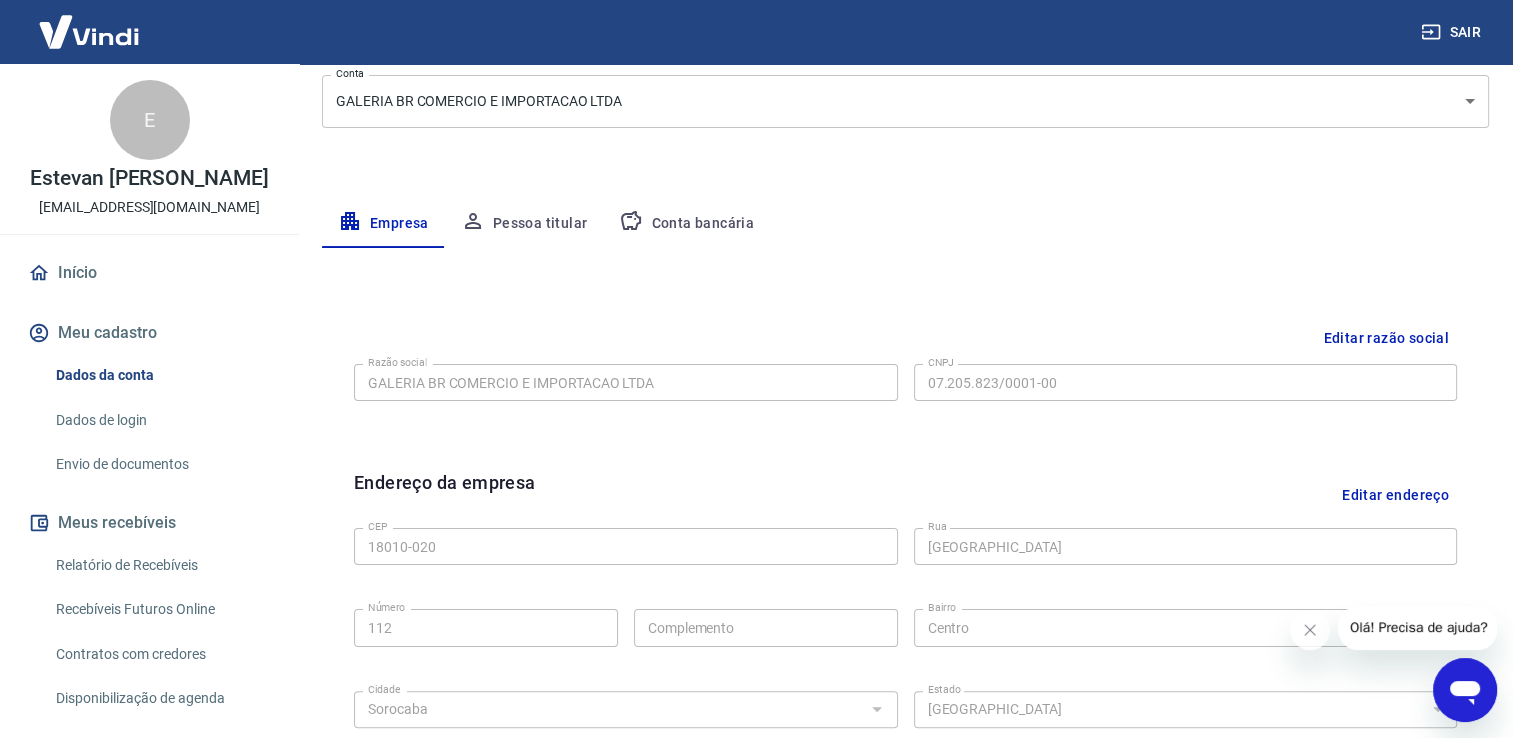 scroll, scrollTop: 252, scrollLeft: 0, axis: vertical 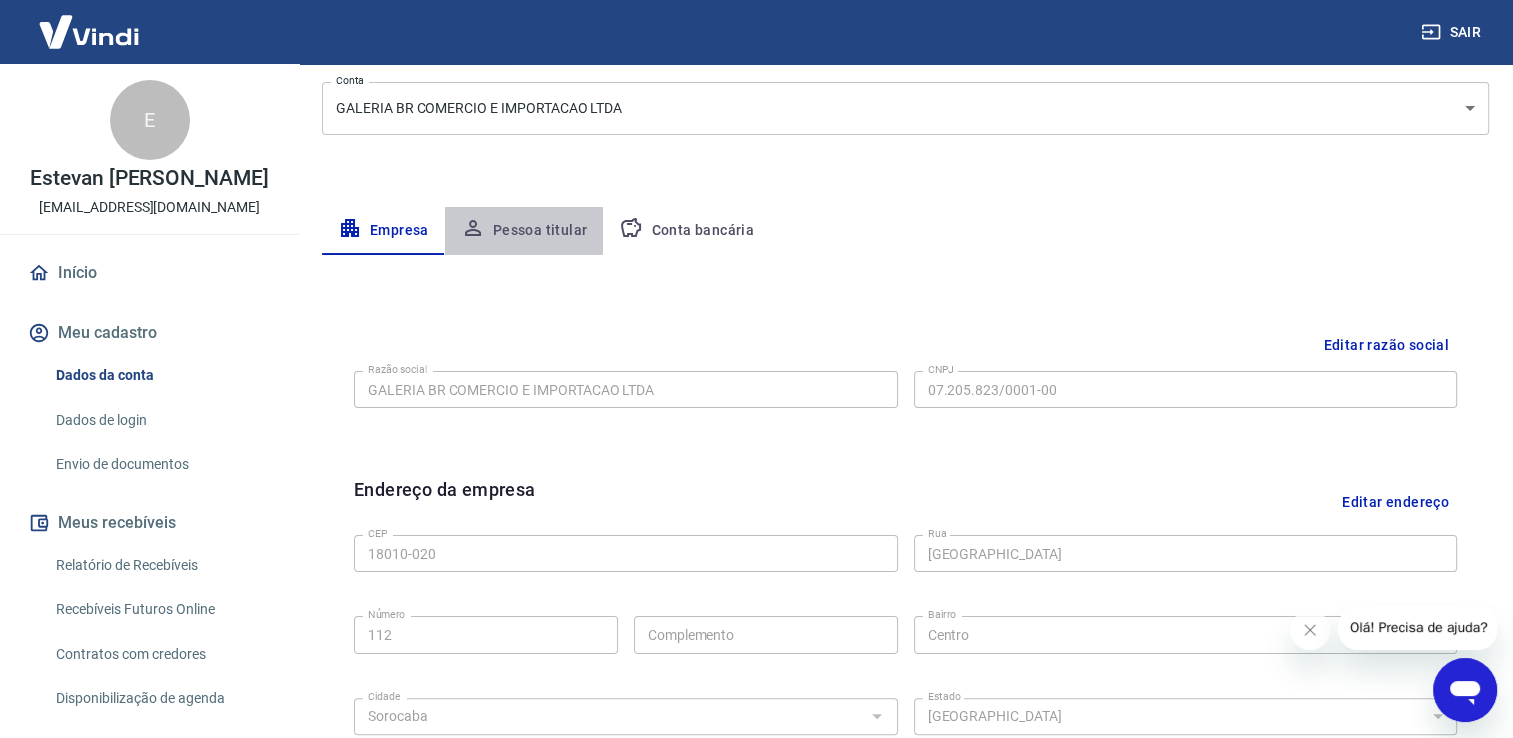 click on "Pessoa titular" at bounding box center [524, 231] 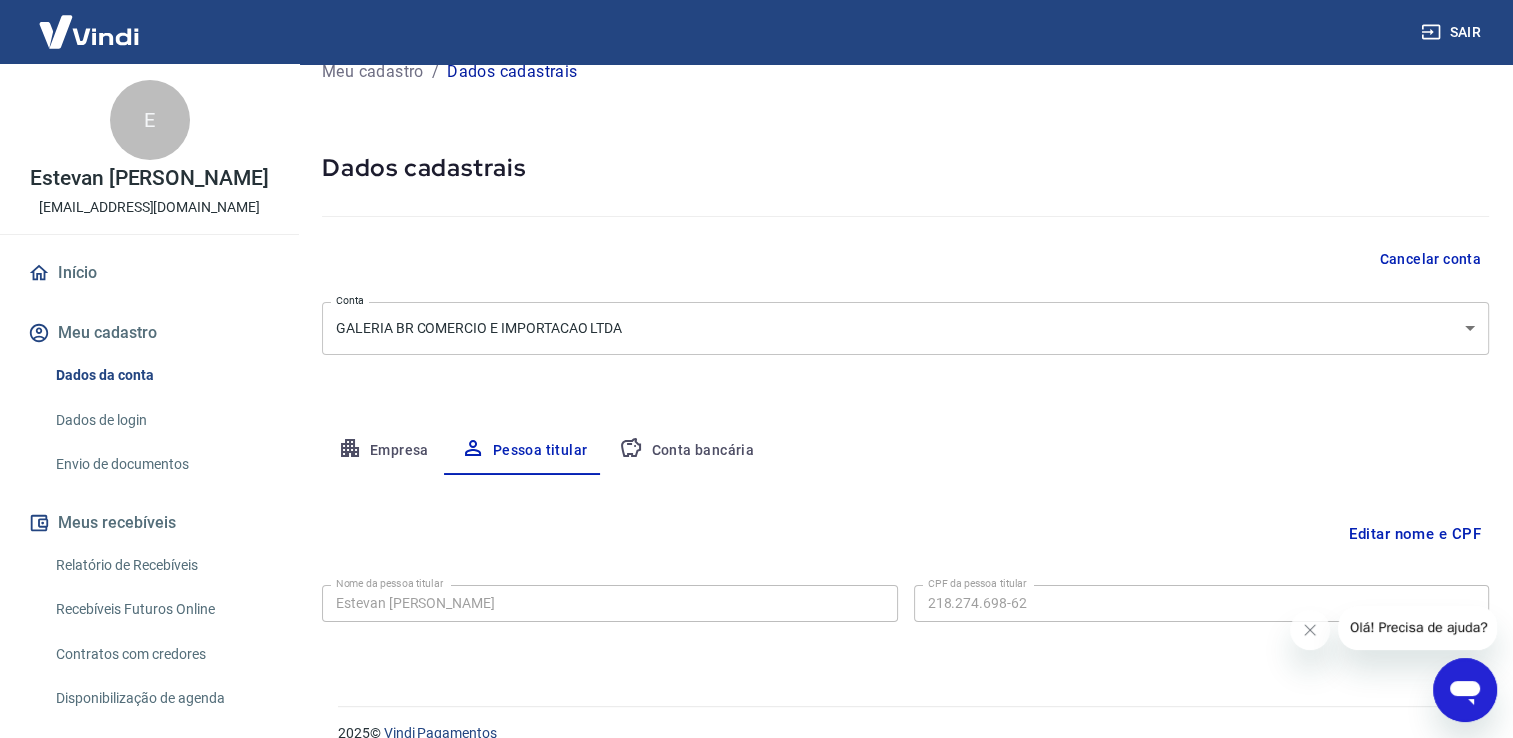 scroll, scrollTop: 60, scrollLeft: 0, axis: vertical 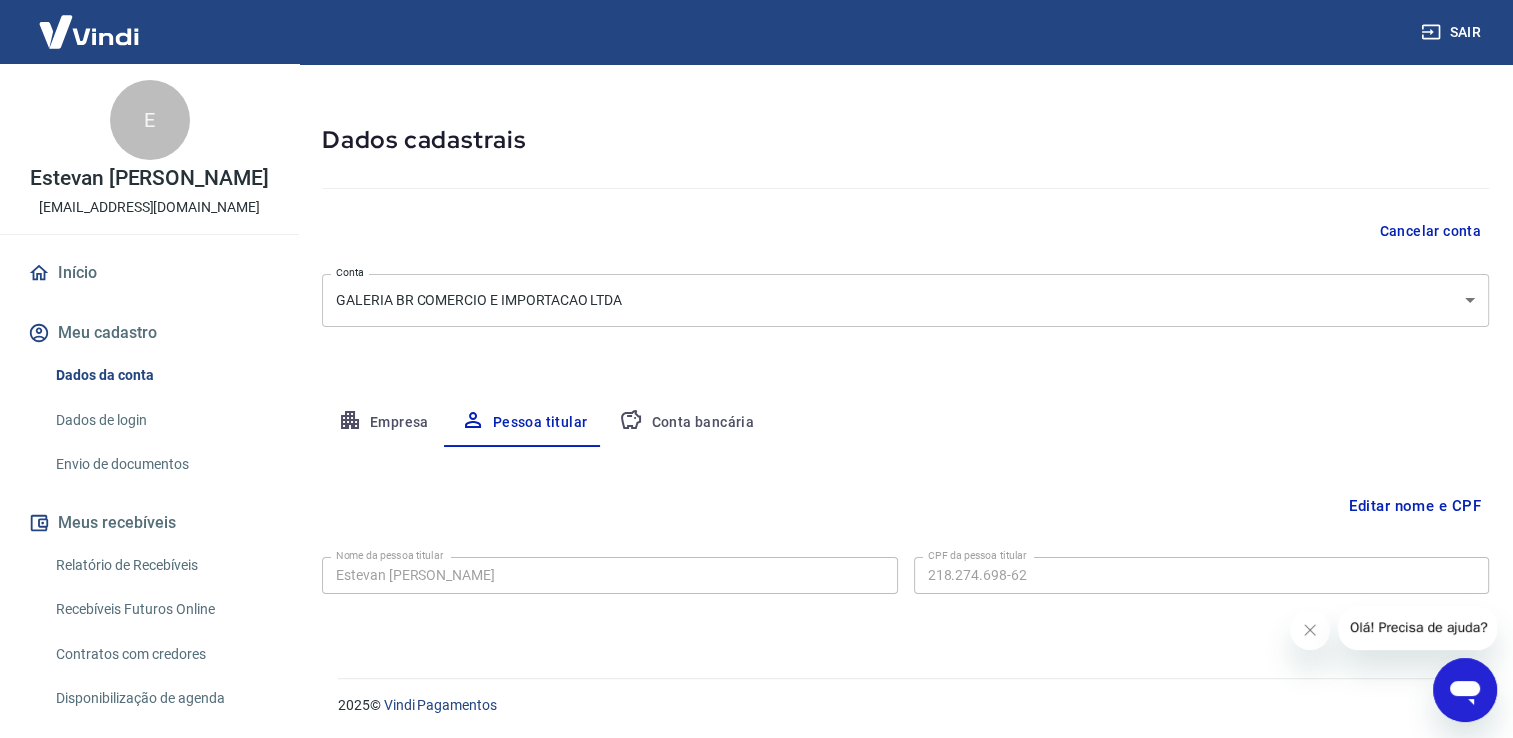 click on "Conta bancária" at bounding box center [686, 423] 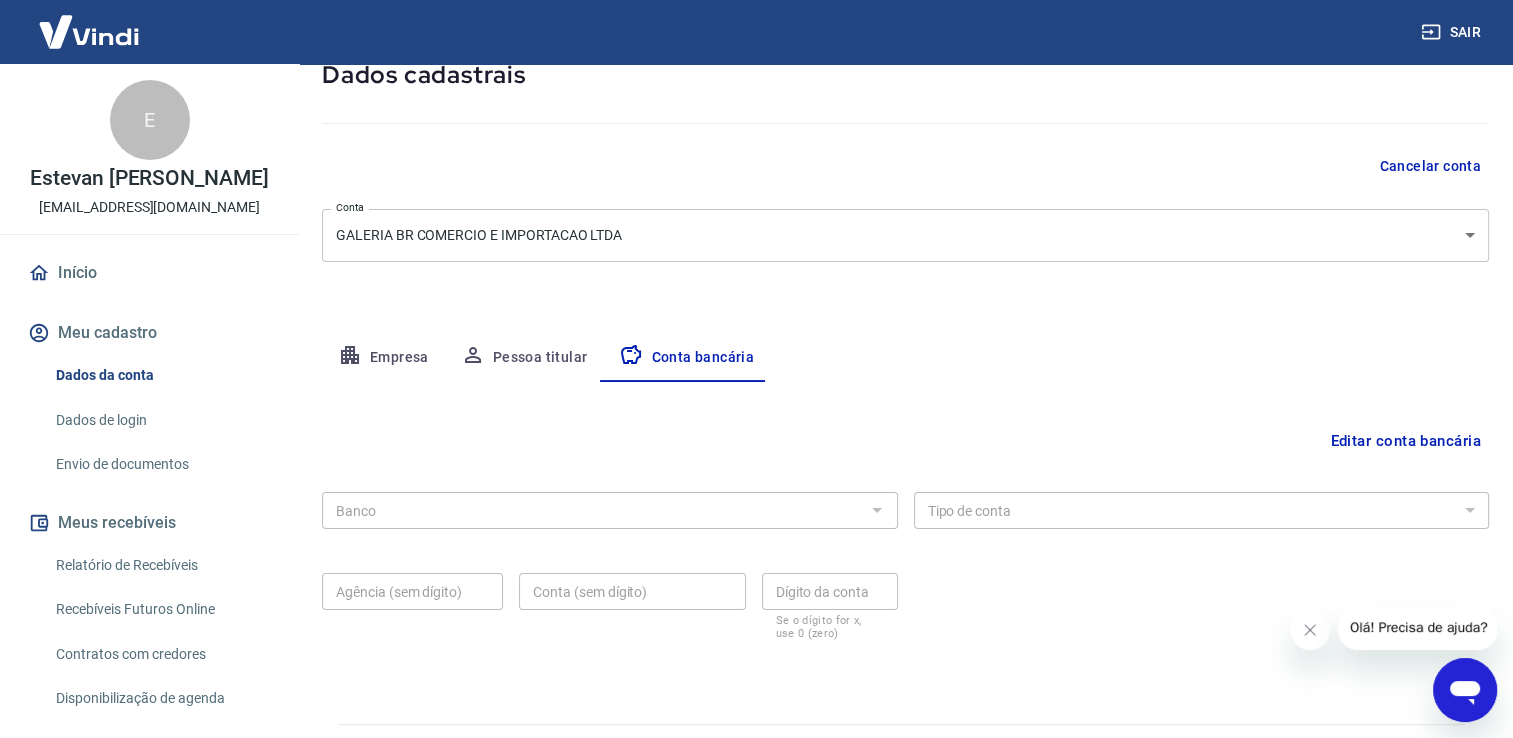 scroll, scrollTop: 172, scrollLeft: 0, axis: vertical 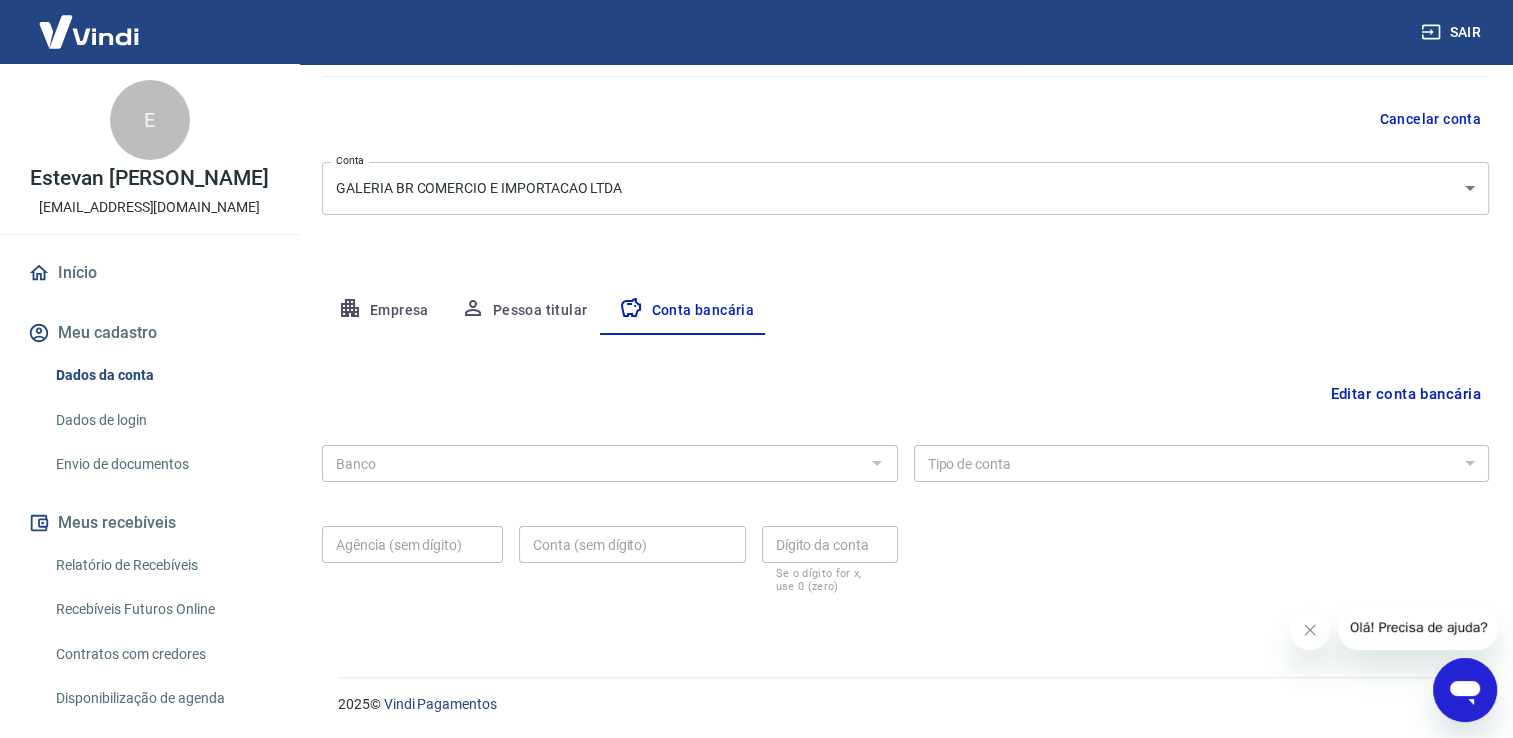 click on "Editar conta bancária" at bounding box center [1405, 394] 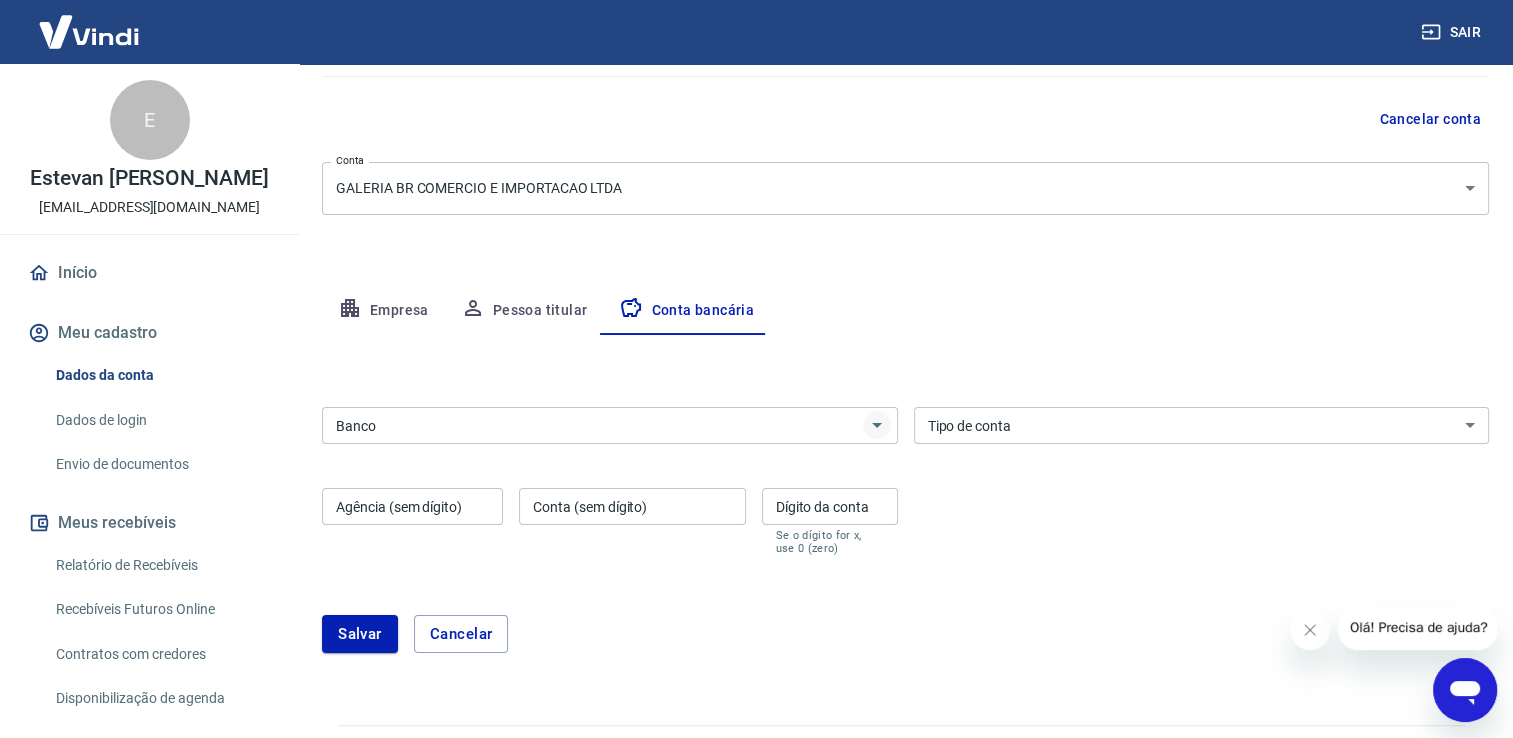 click 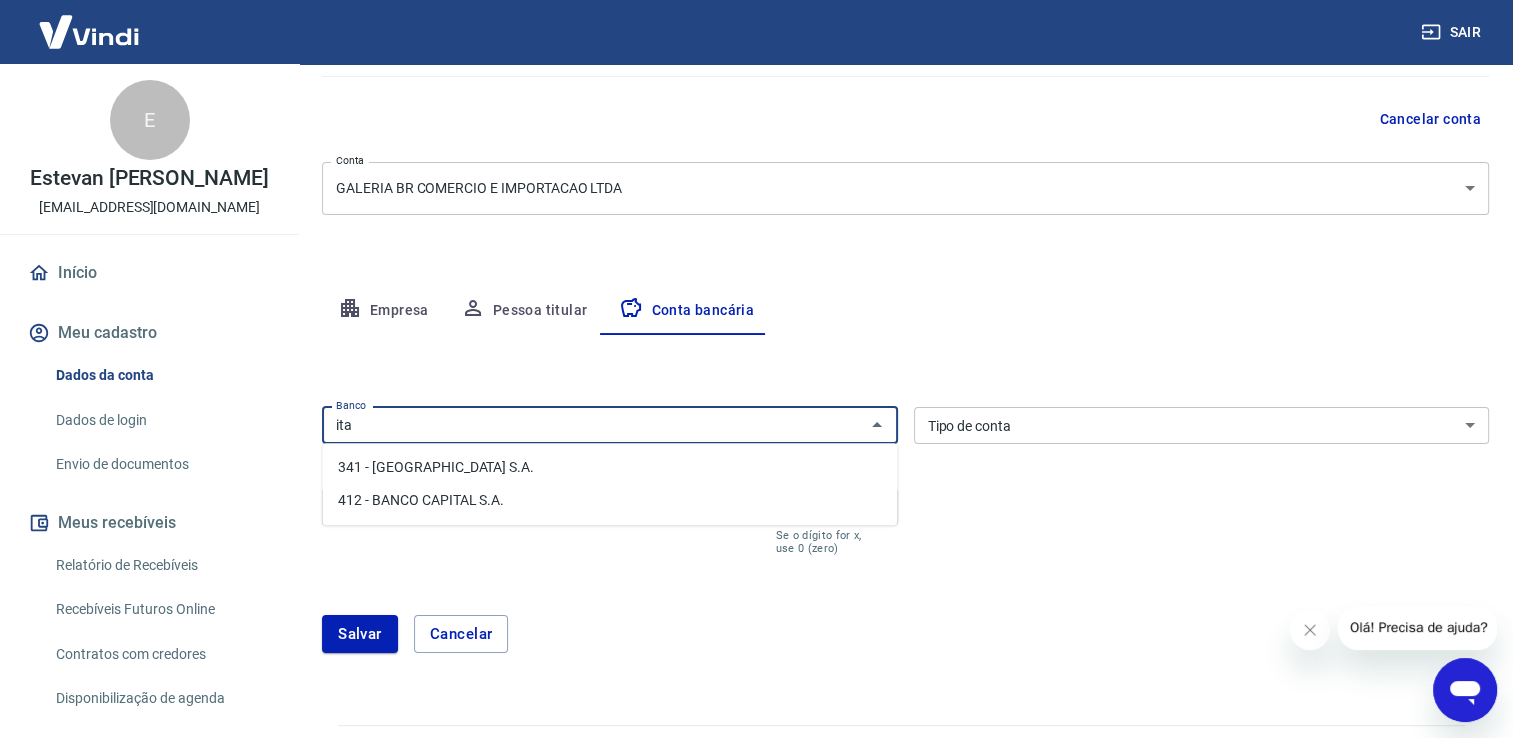 click on "341 - [GEOGRAPHIC_DATA] S.A." at bounding box center (609, 467) 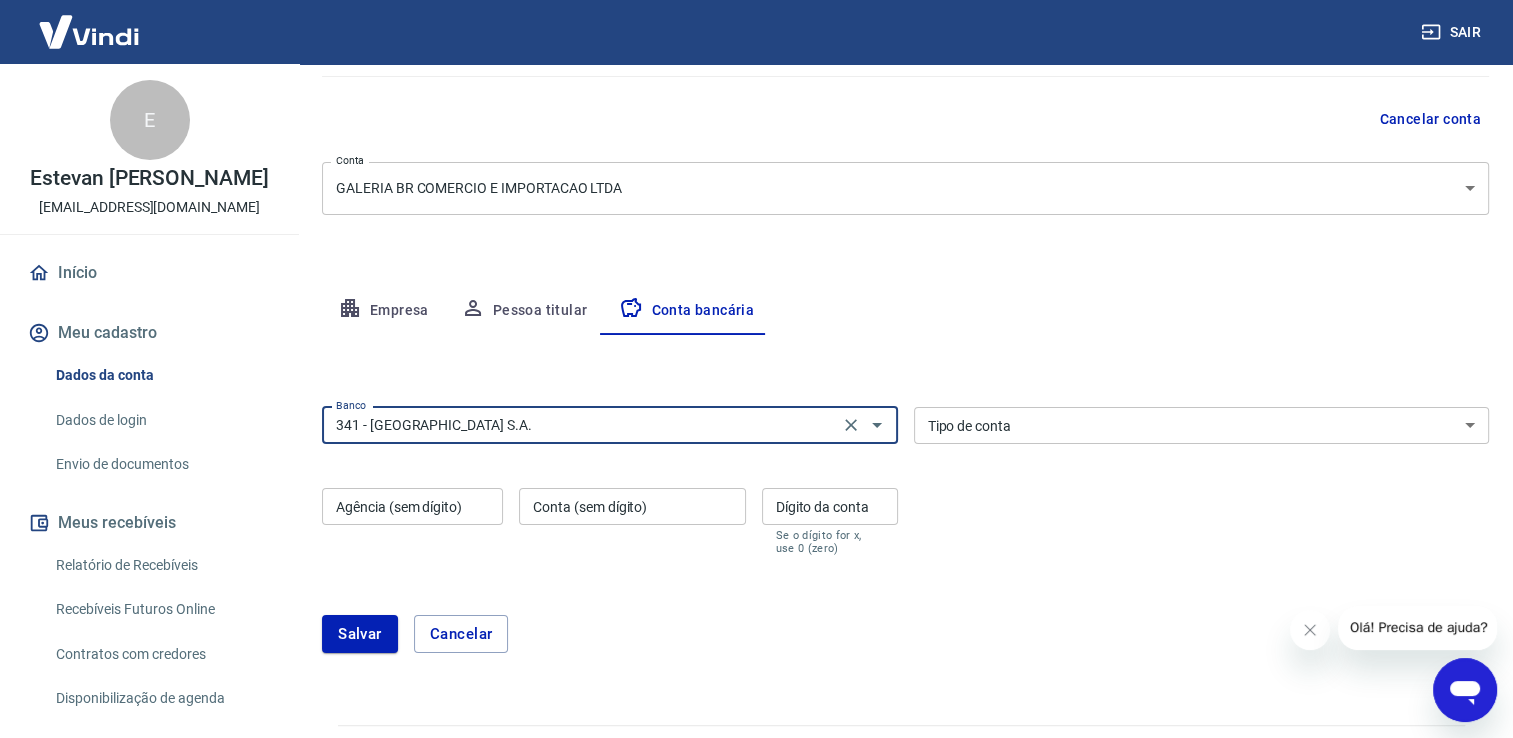 type on "341 - [GEOGRAPHIC_DATA] S.A." 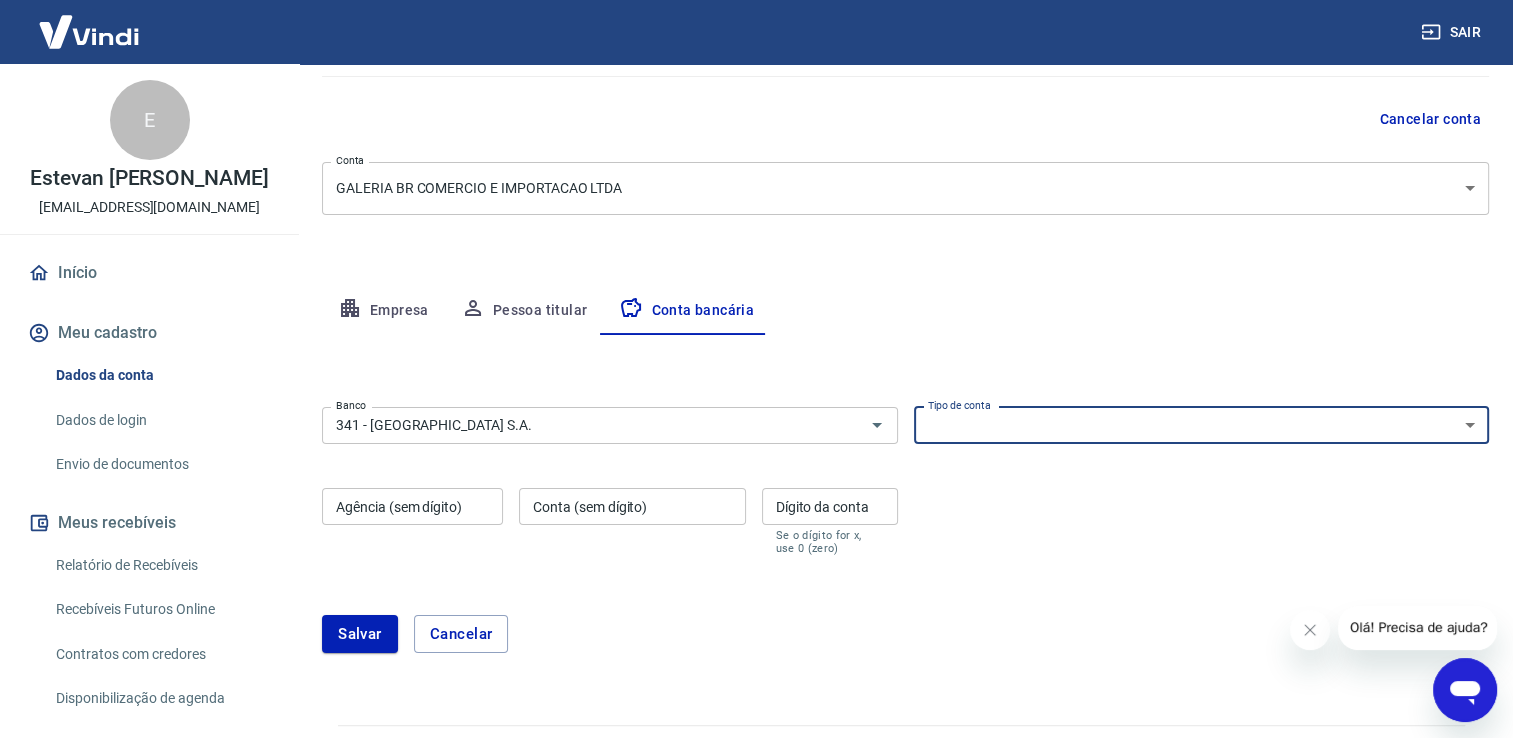 select on "1" 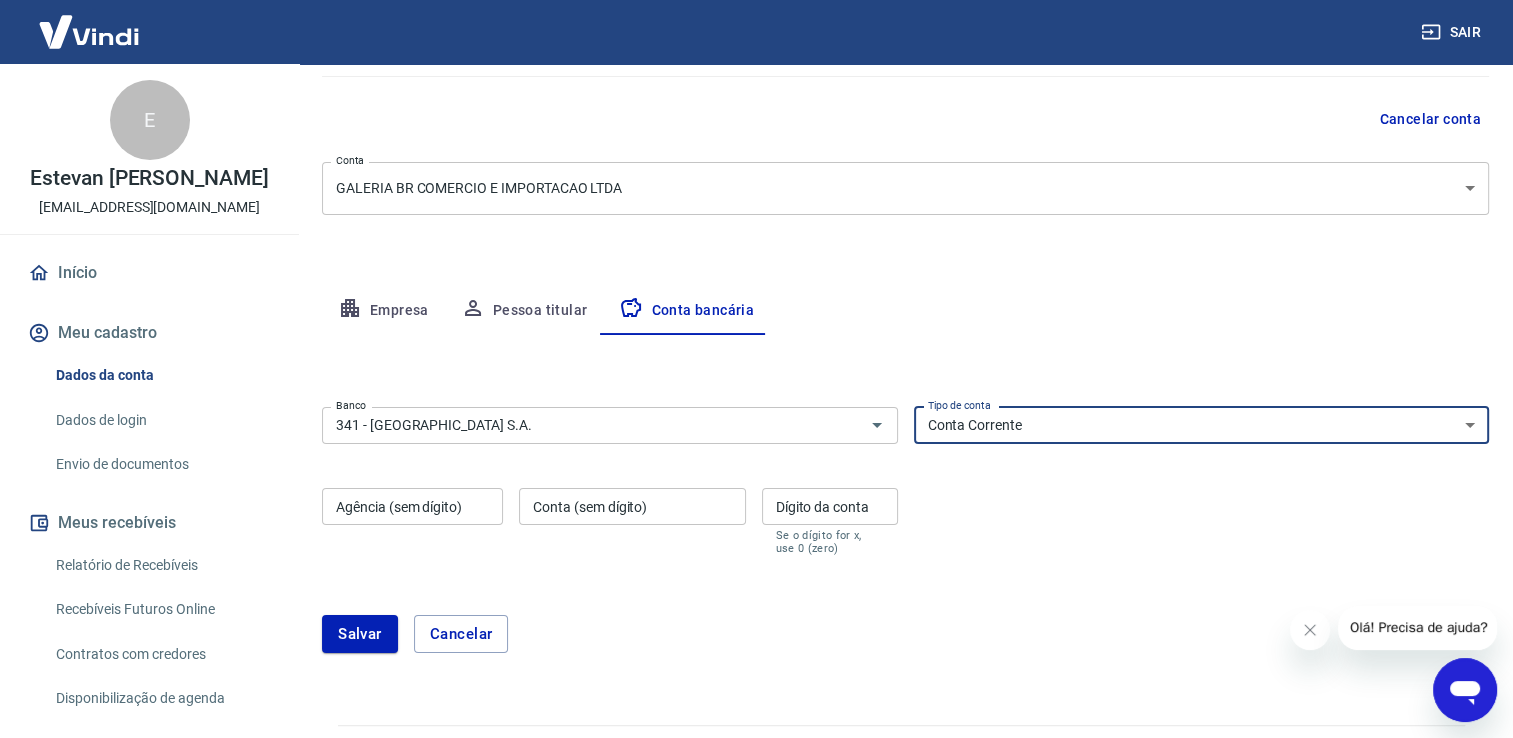 click on "Conta Corrente Conta Poupança" at bounding box center [1202, 425] 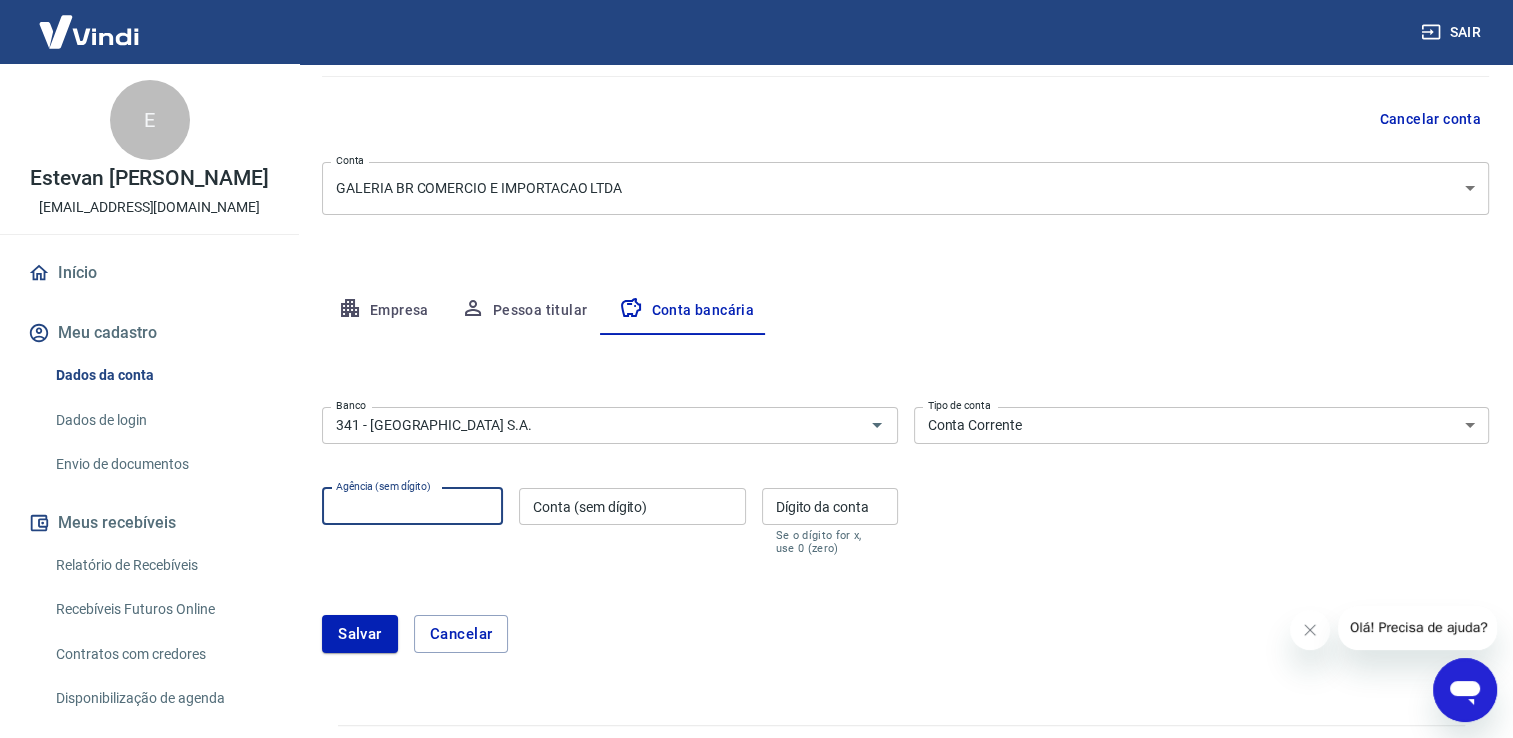 click on "Agência (sem dígito)" at bounding box center (412, 506) 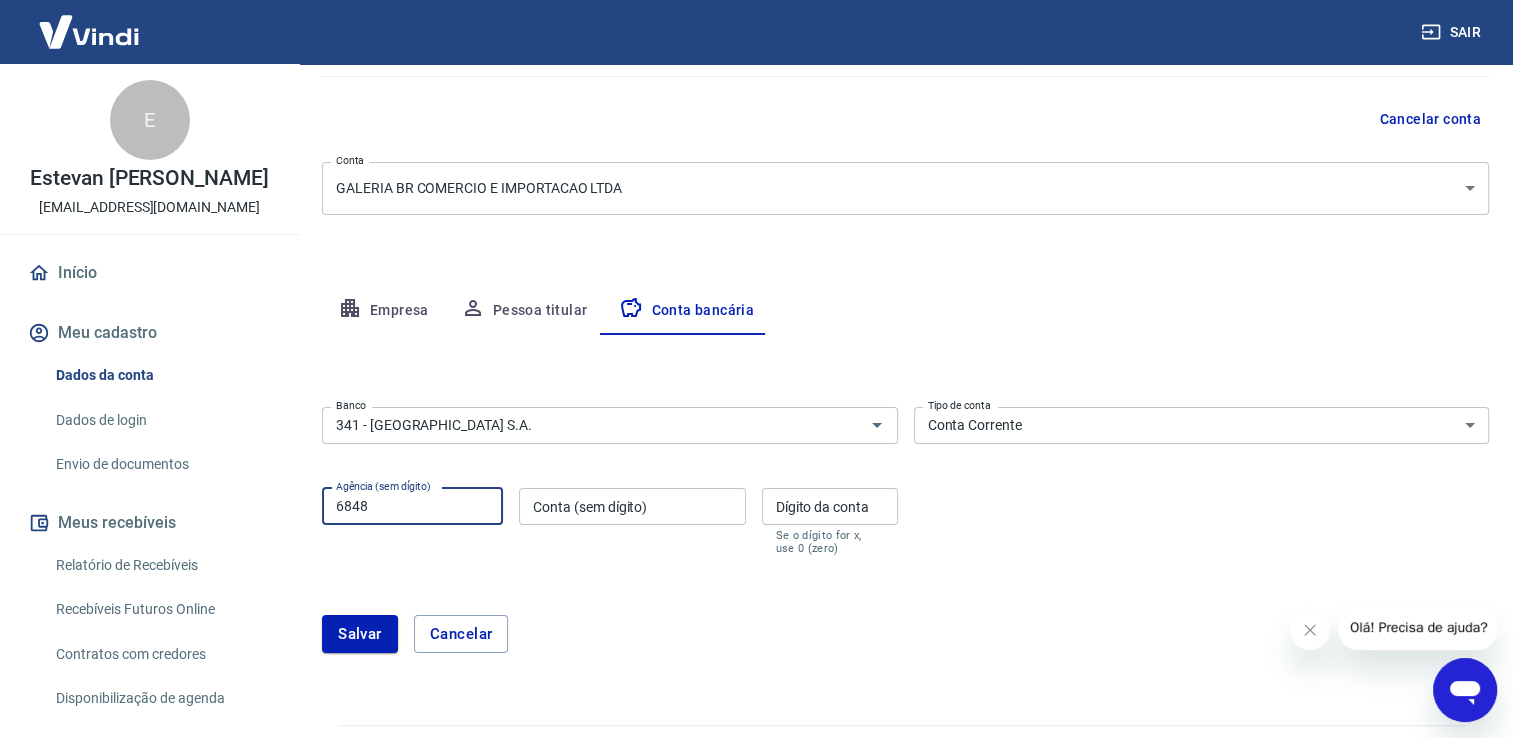 type on "6848" 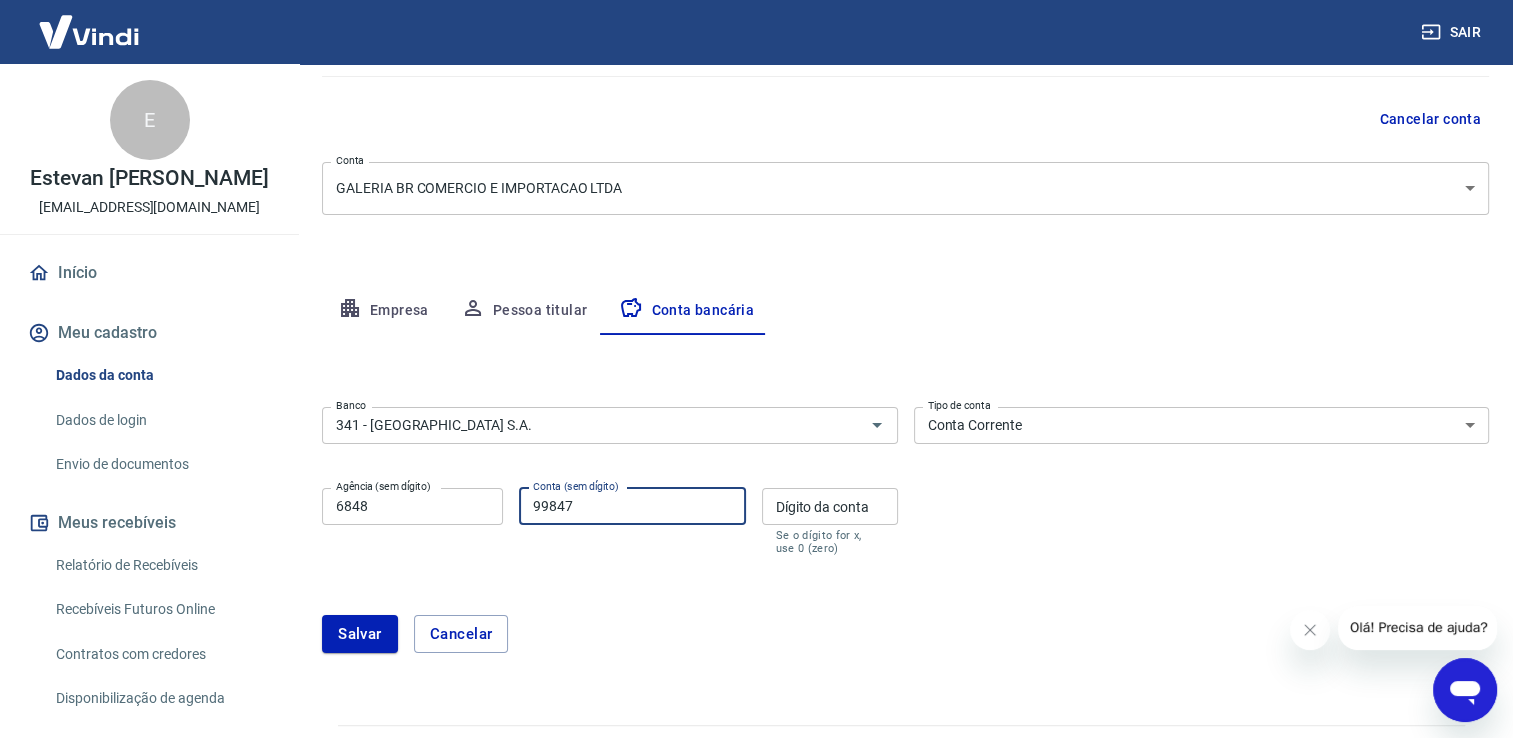 type on "99847" 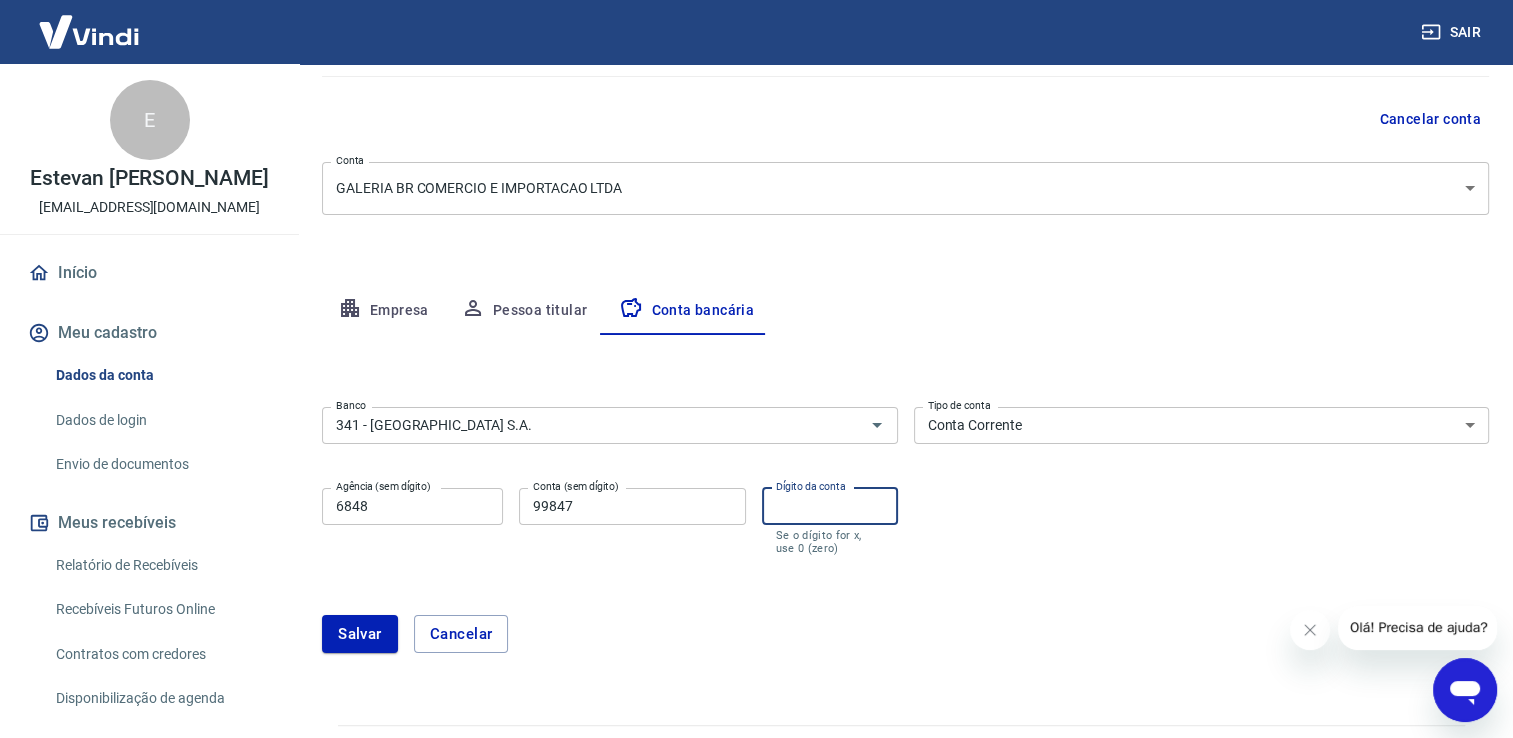 type on "0" 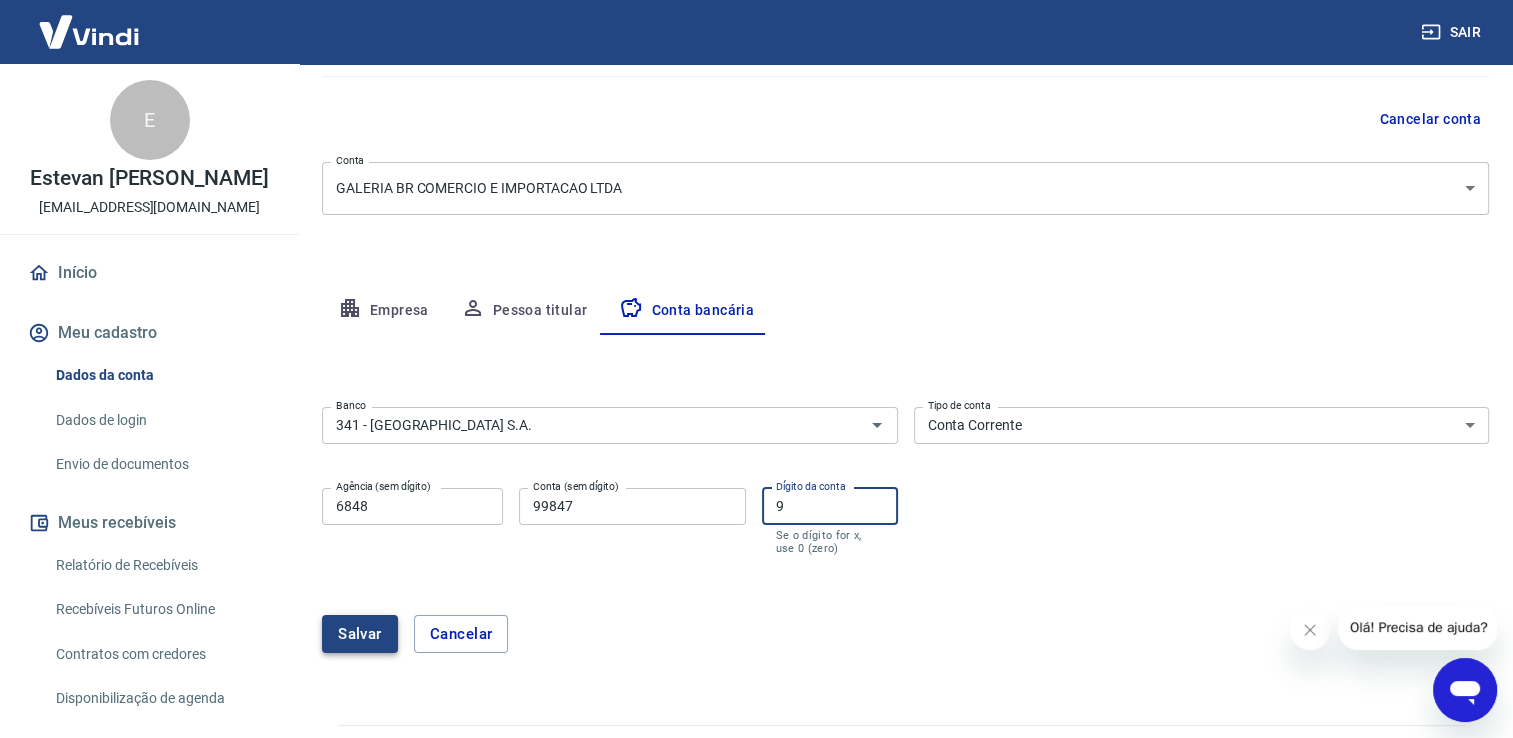 type on "9" 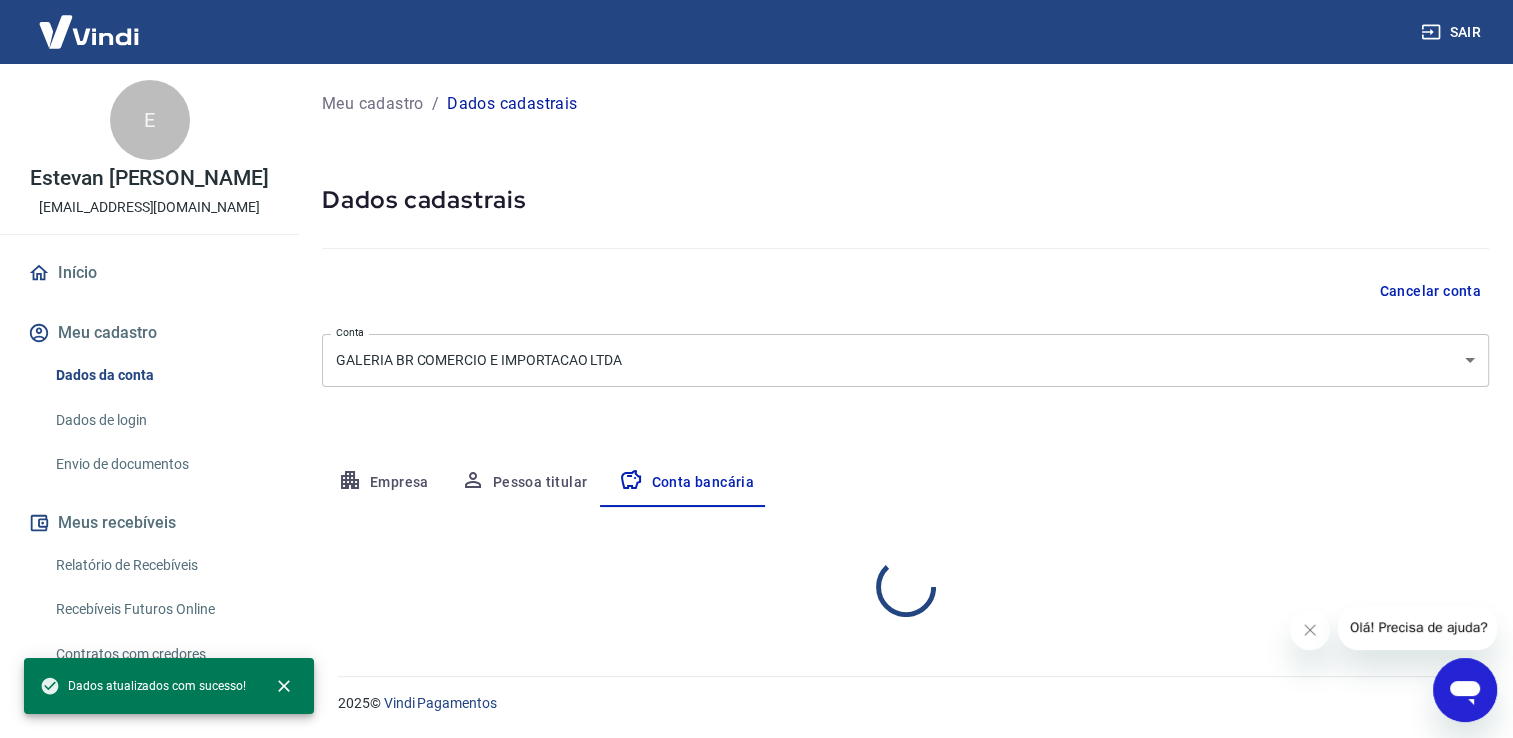 scroll, scrollTop: 0, scrollLeft: 0, axis: both 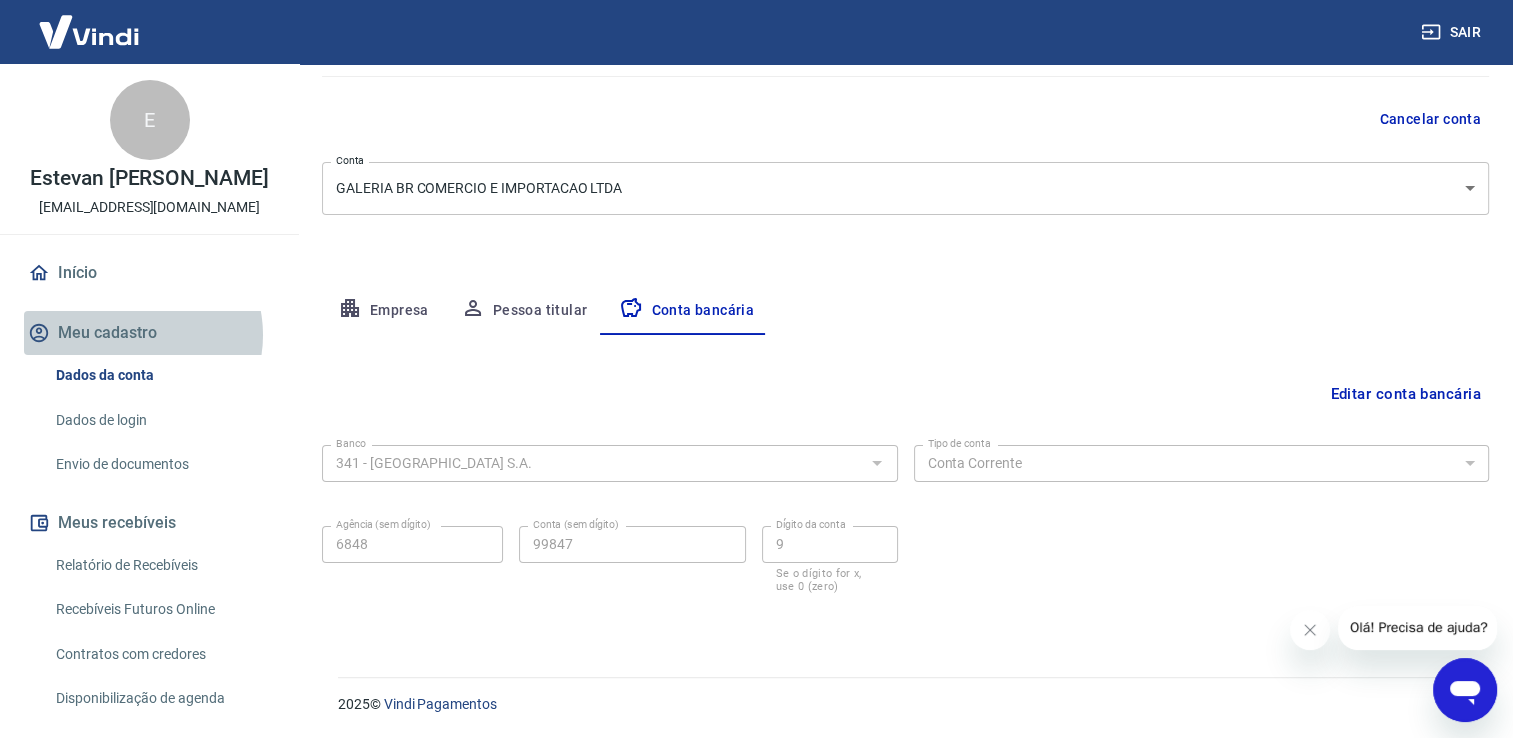 click on "Meu cadastro" at bounding box center (149, 333) 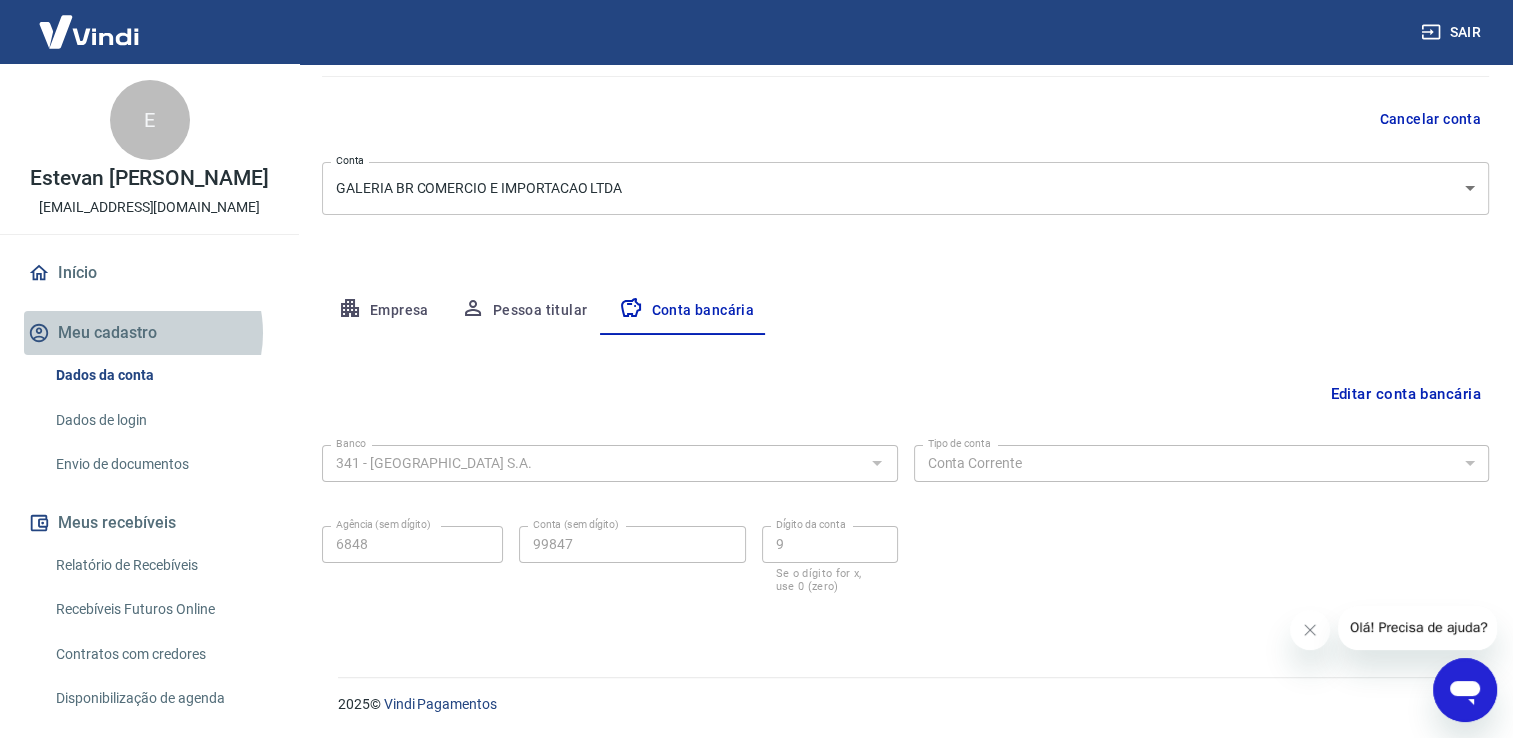 click on "Meu cadastro" at bounding box center [149, 333] 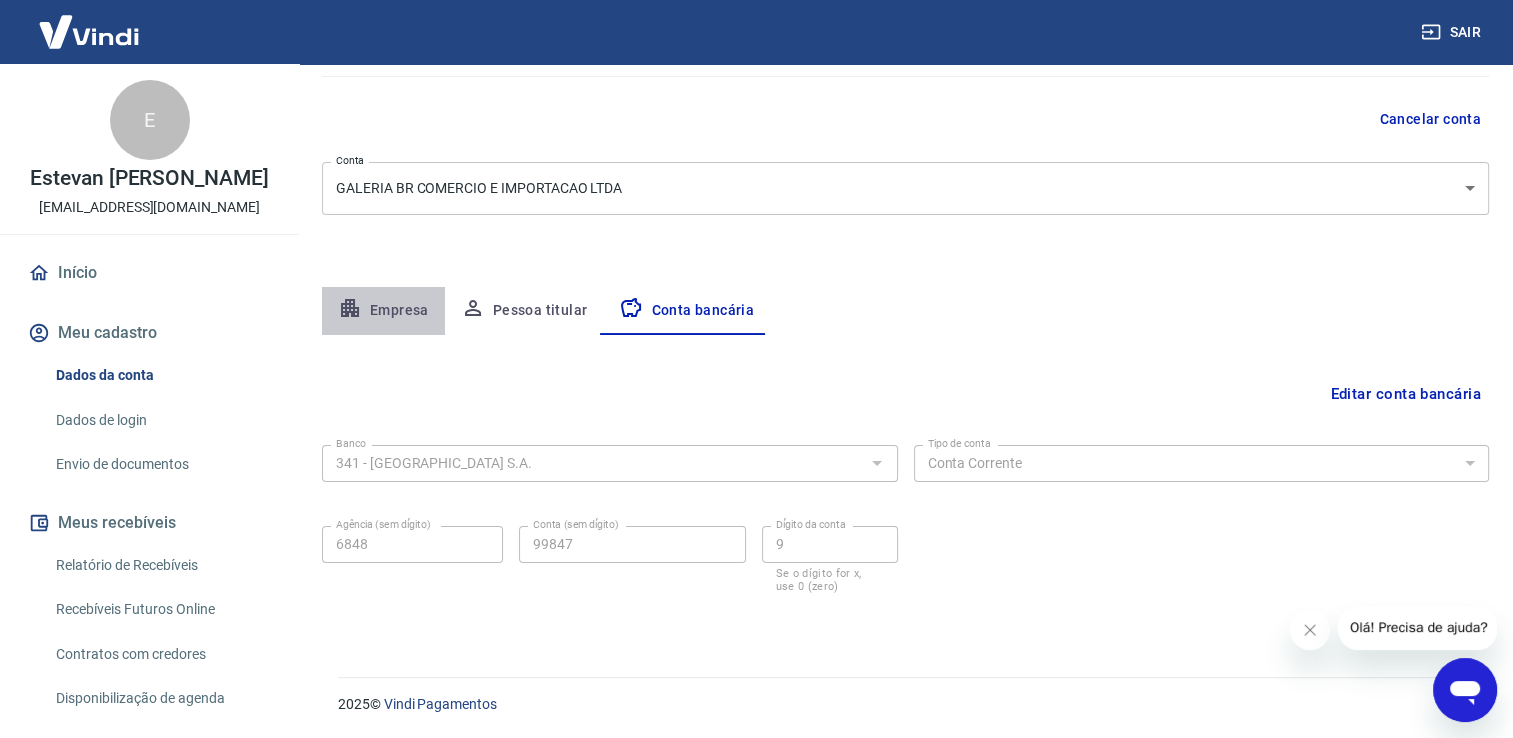 click on "Empresa" at bounding box center (383, 311) 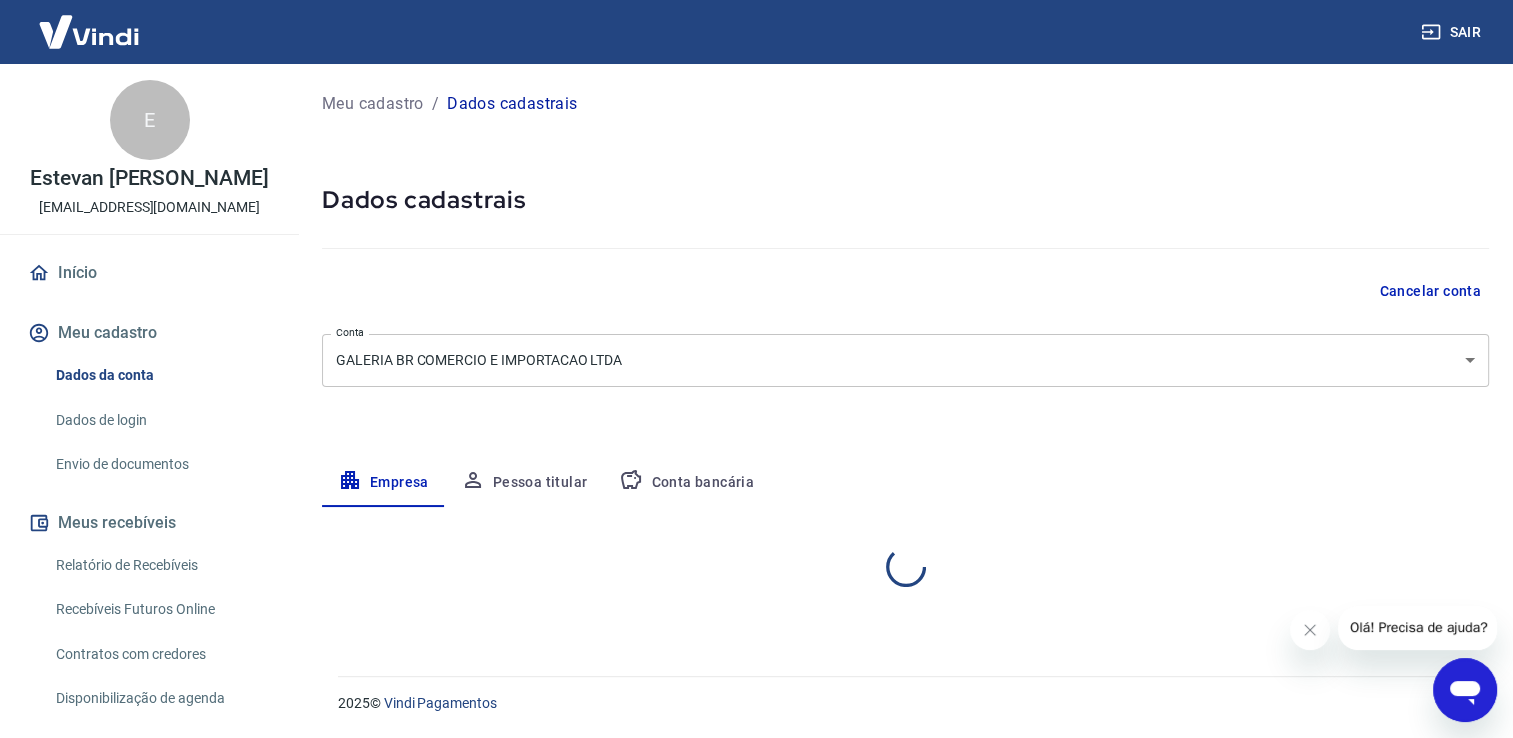 scroll, scrollTop: 0, scrollLeft: 0, axis: both 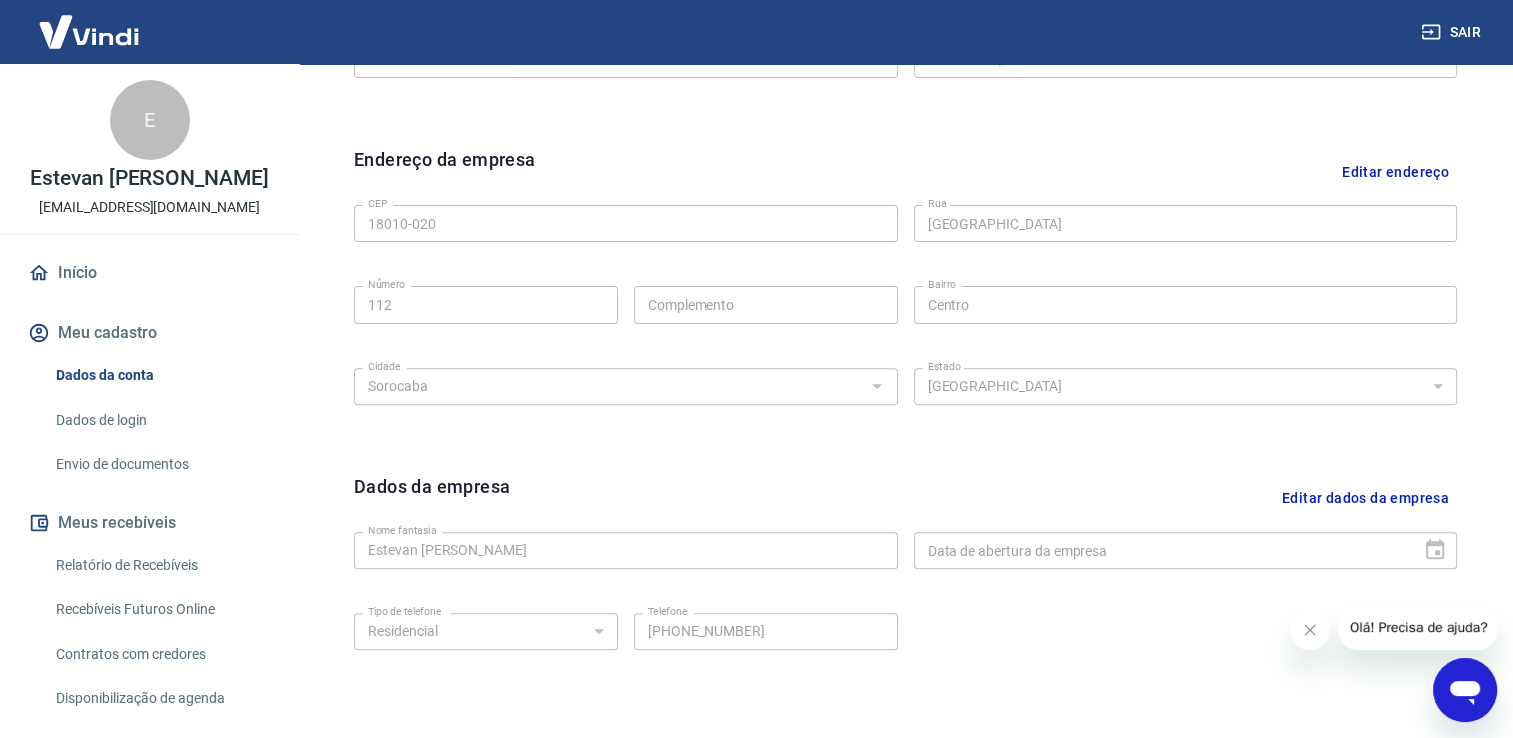 click on "Editar dados da empresa" at bounding box center (1365, 498) 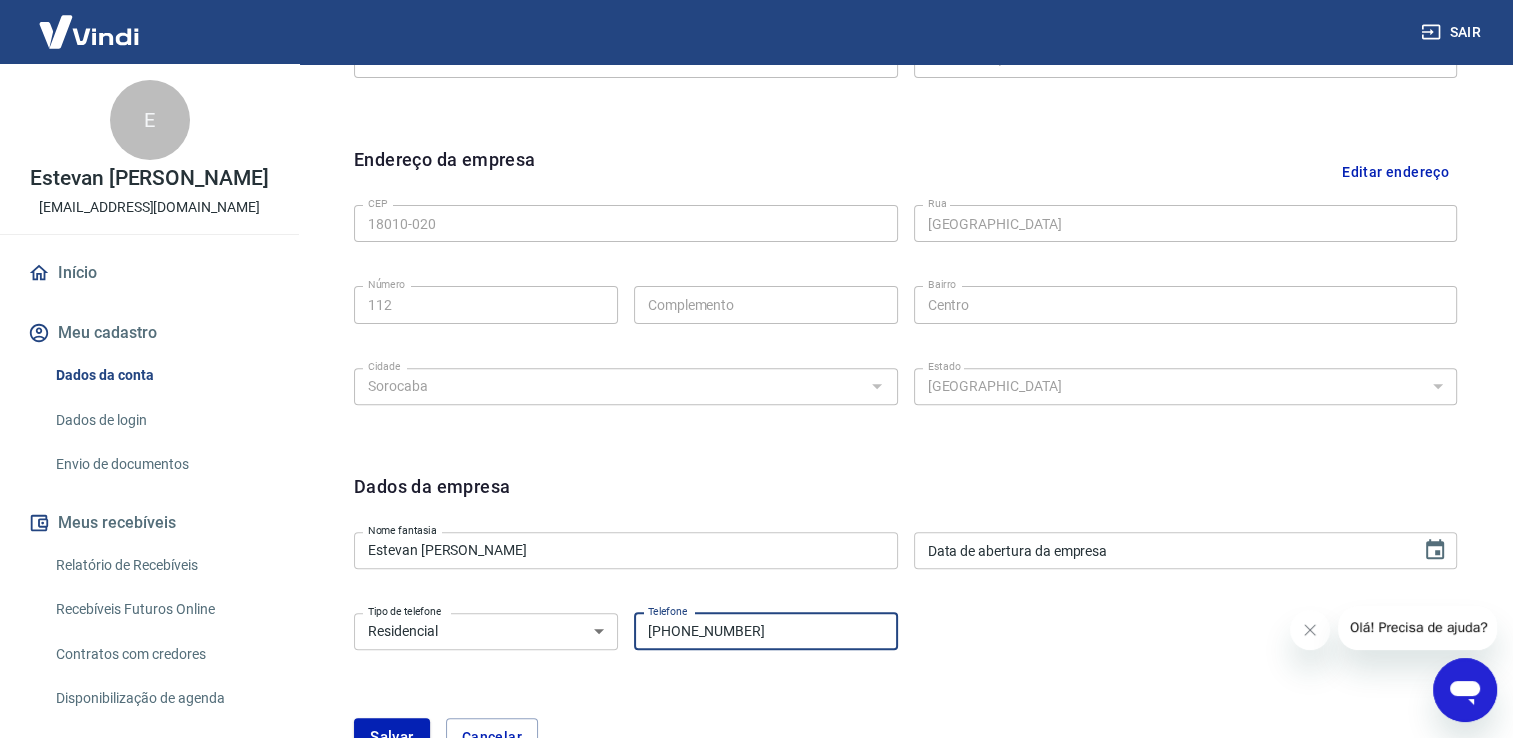 drag, startPoint x: 798, startPoint y: 627, endPoint x: 497, endPoint y: 638, distance: 301.20093 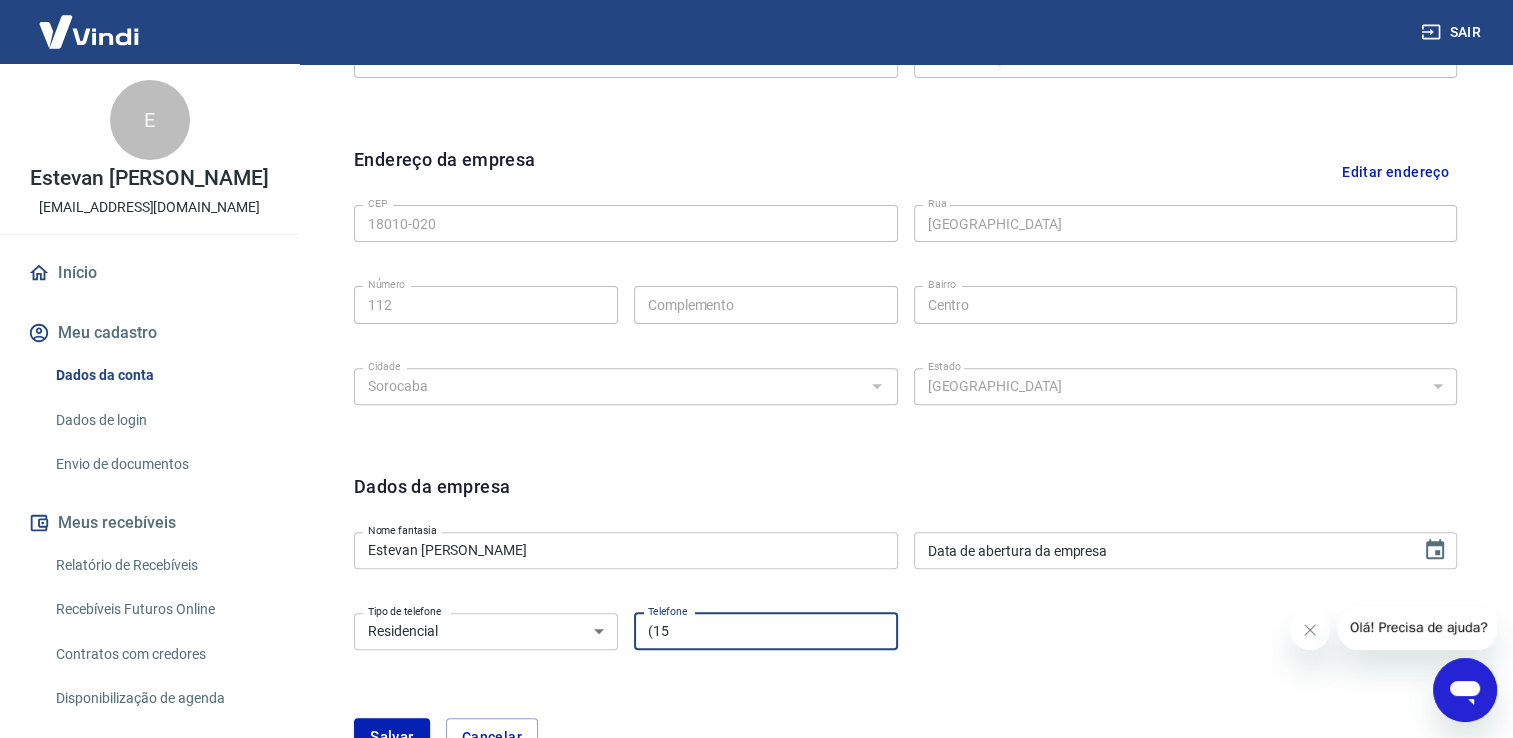 type on "[PHONE_NUMBER]" 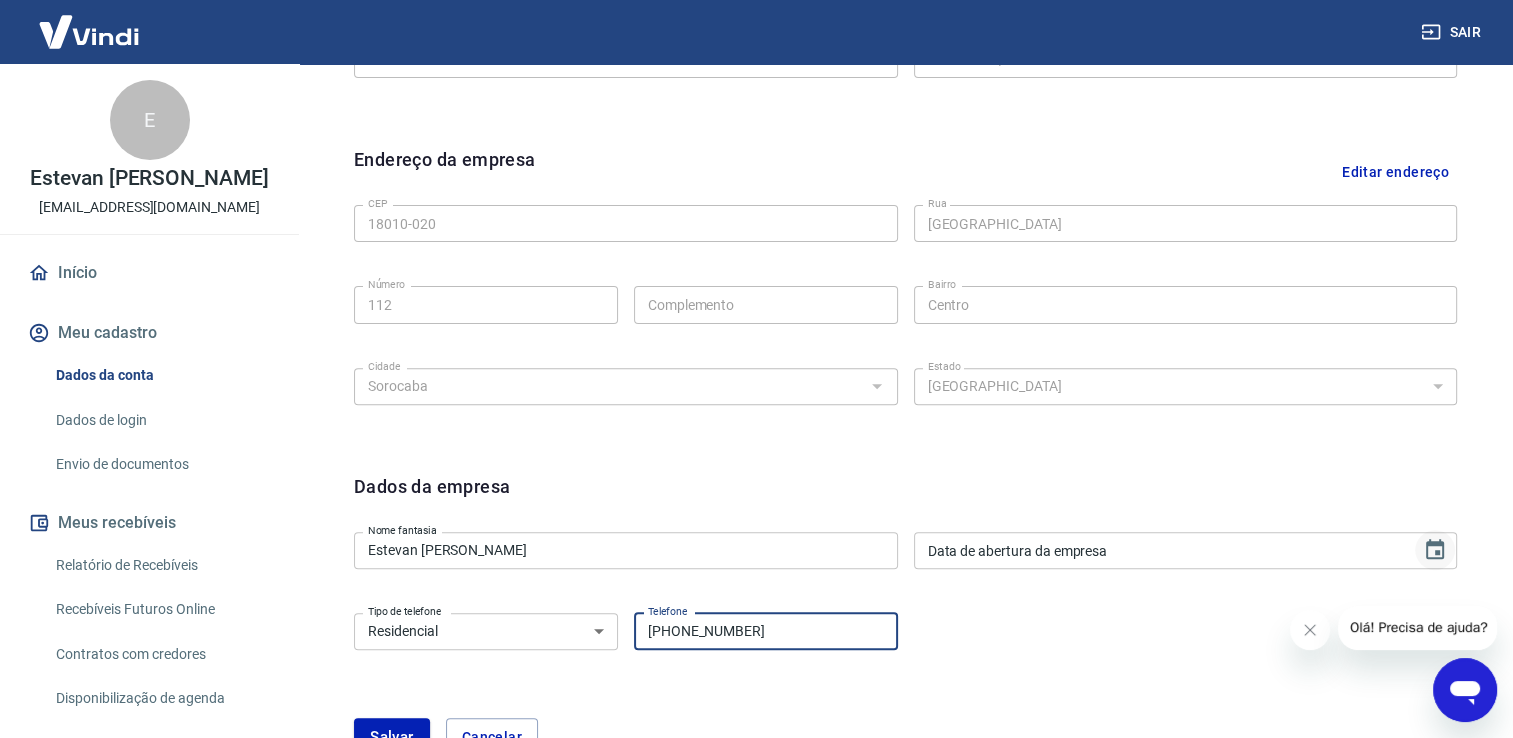 click 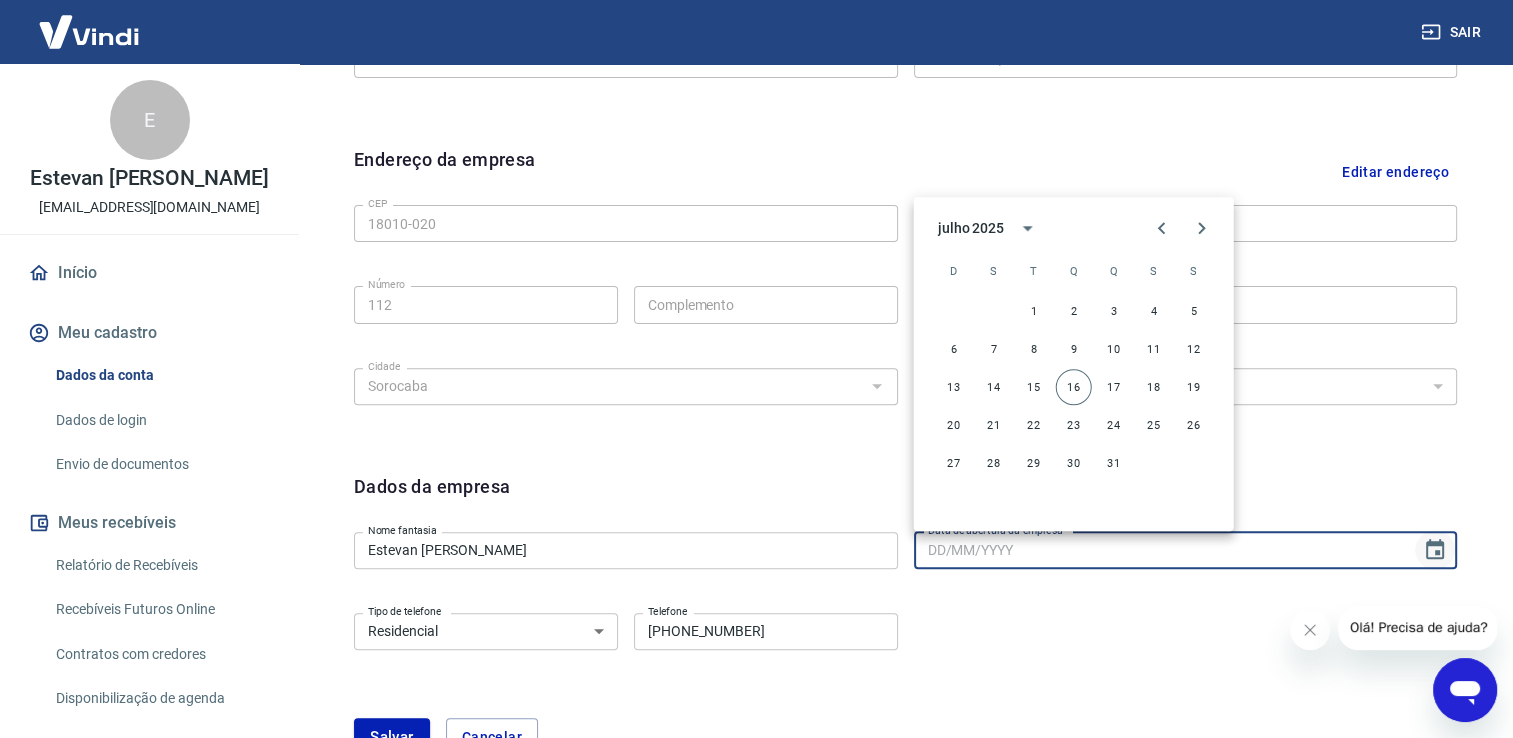 click 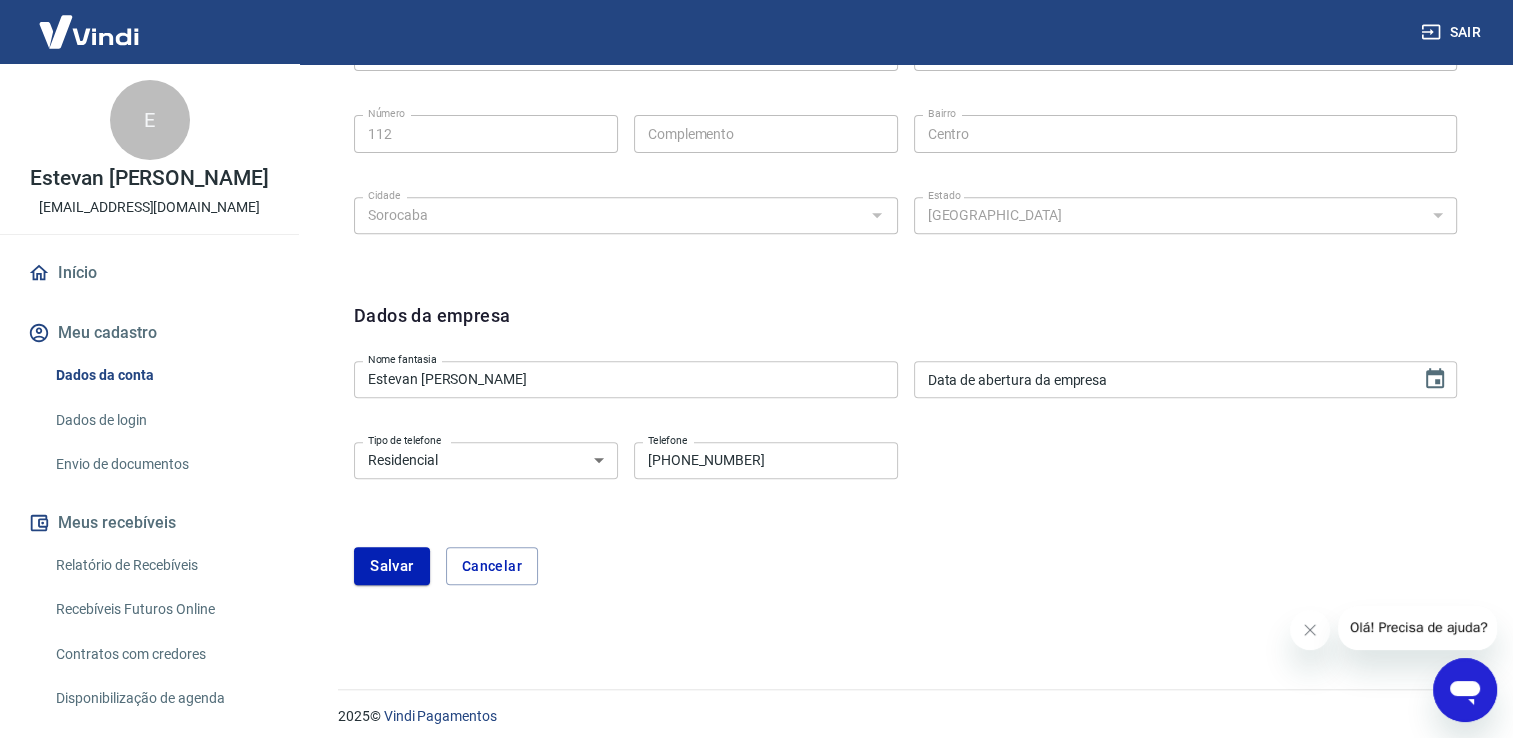 scroll, scrollTop: 764, scrollLeft: 0, axis: vertical 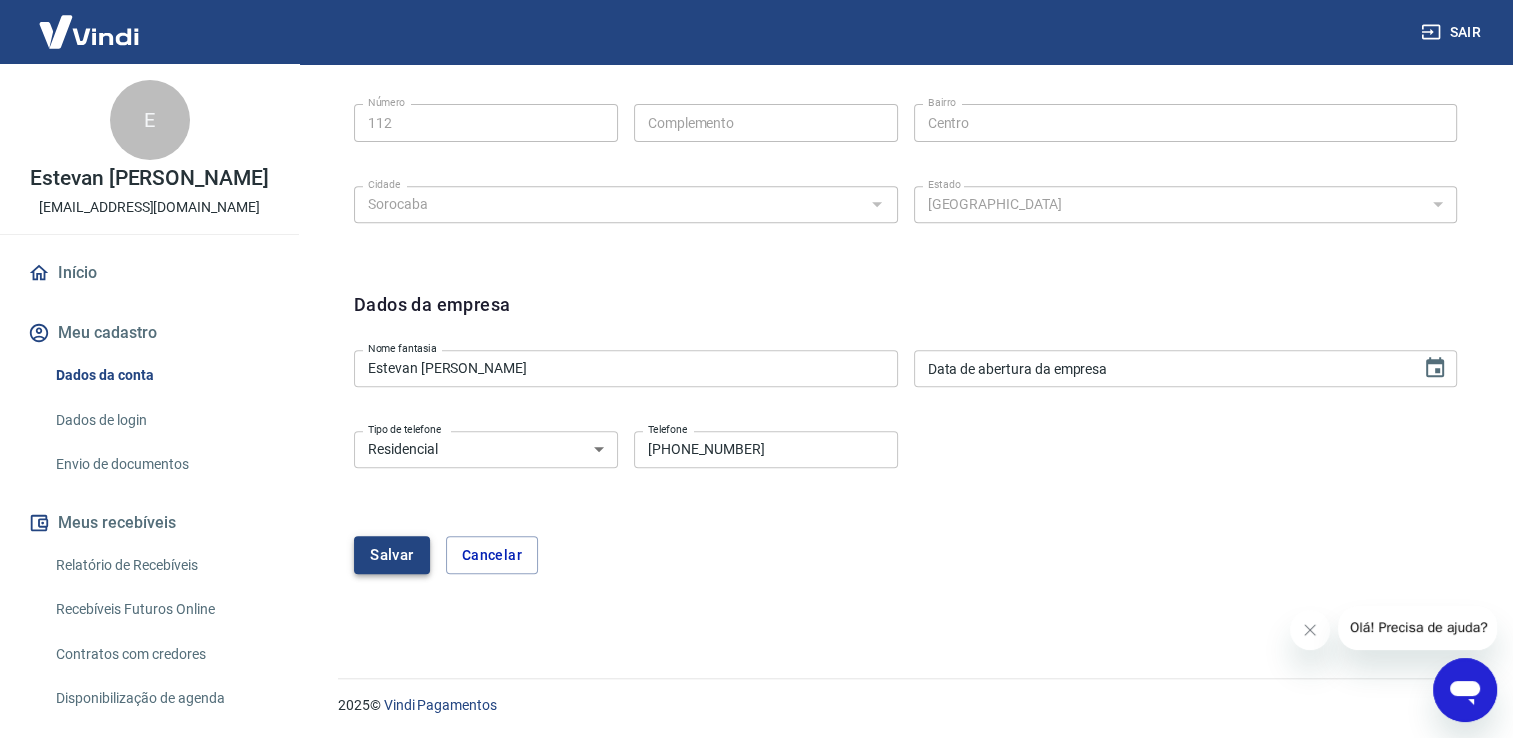 click on "Salvar" at bounding box center [392, 555] 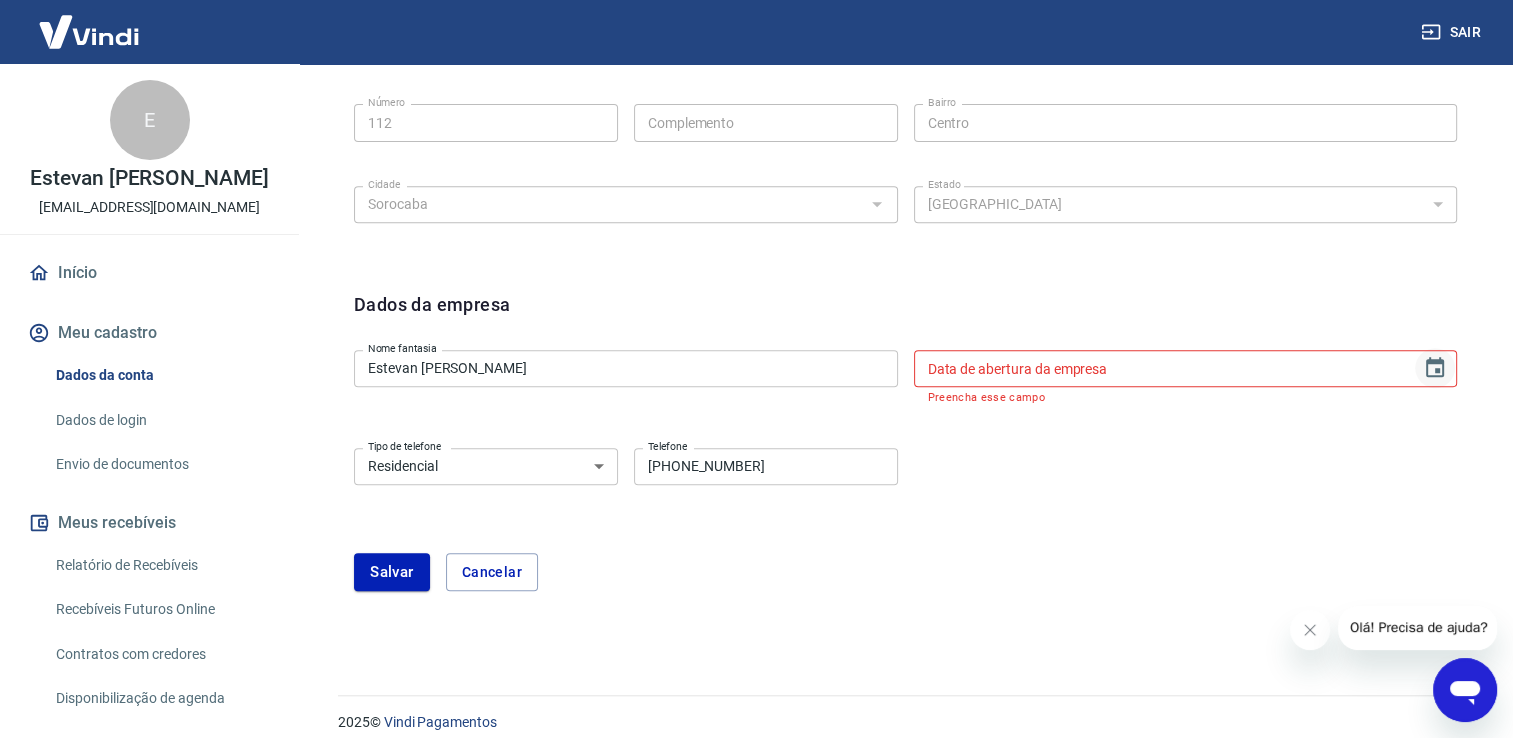 click 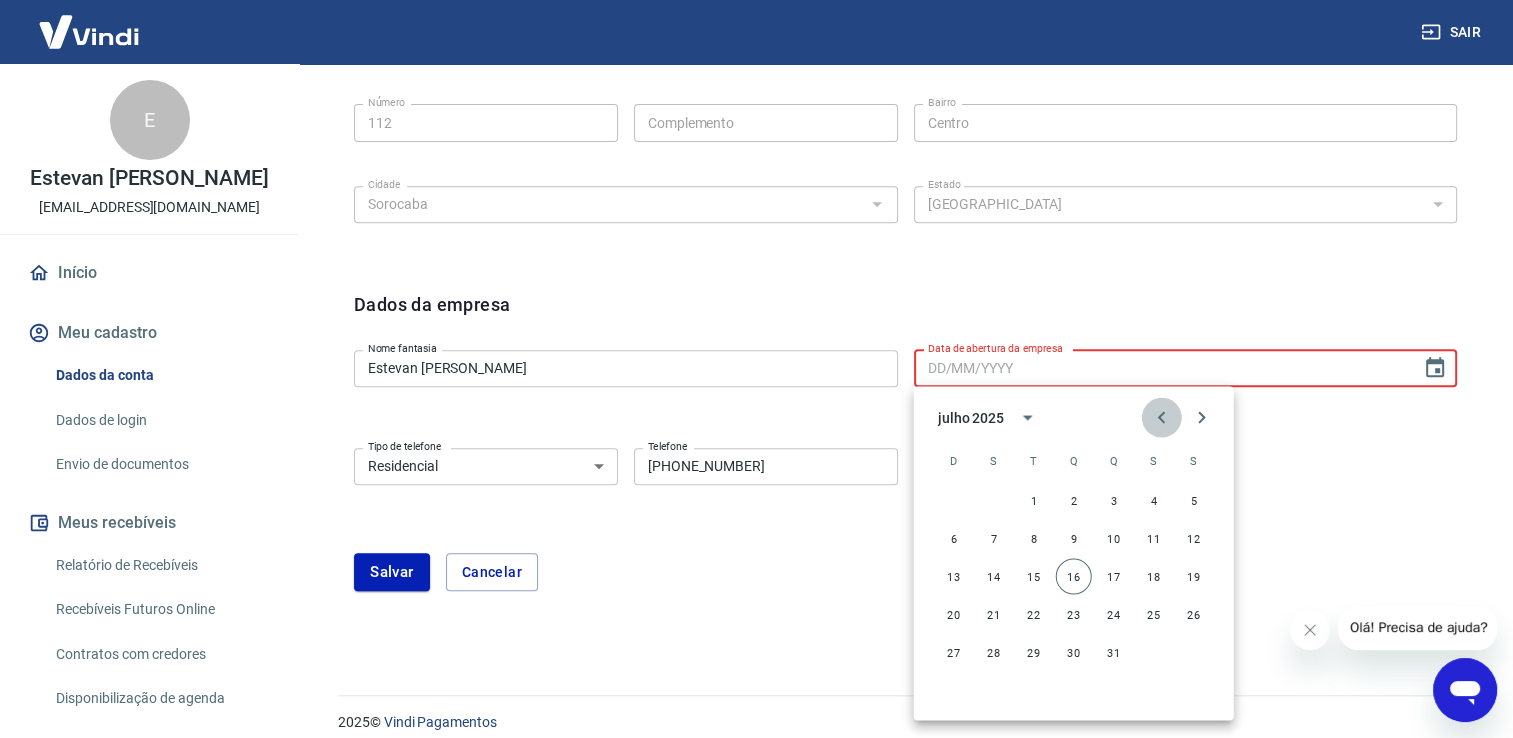 click 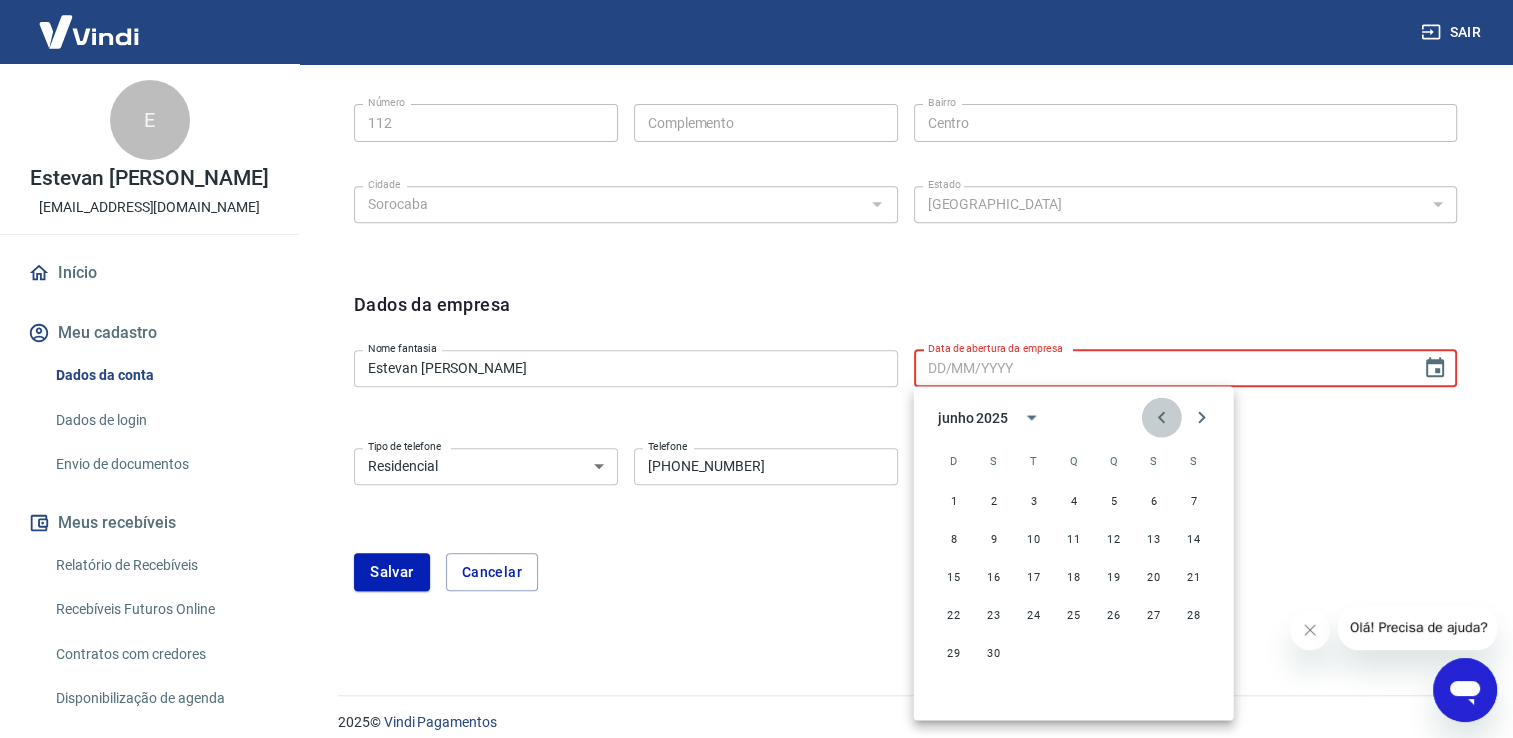 click 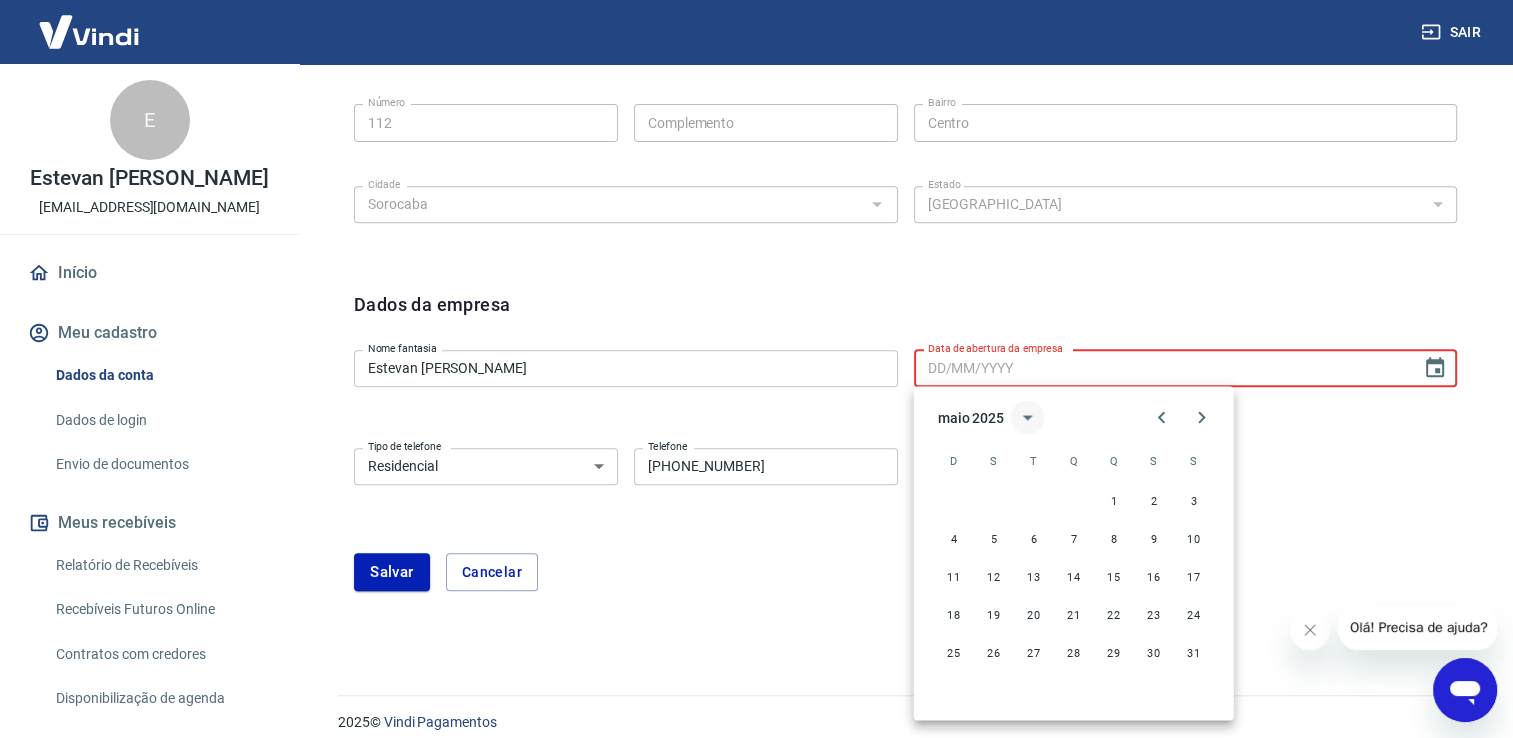 click 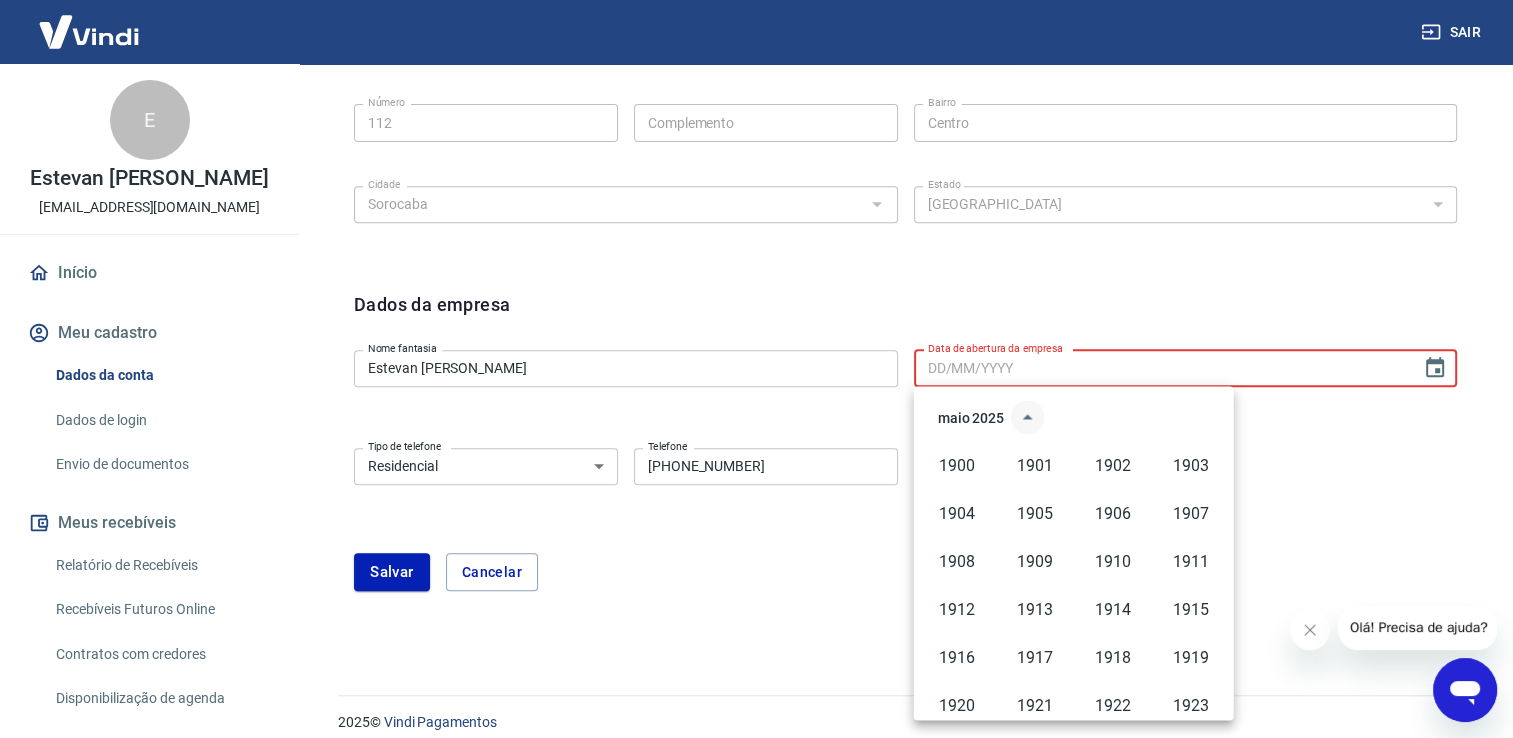 scroll, scrollTop: 1372, scrollLeft: 0, axis: vertical 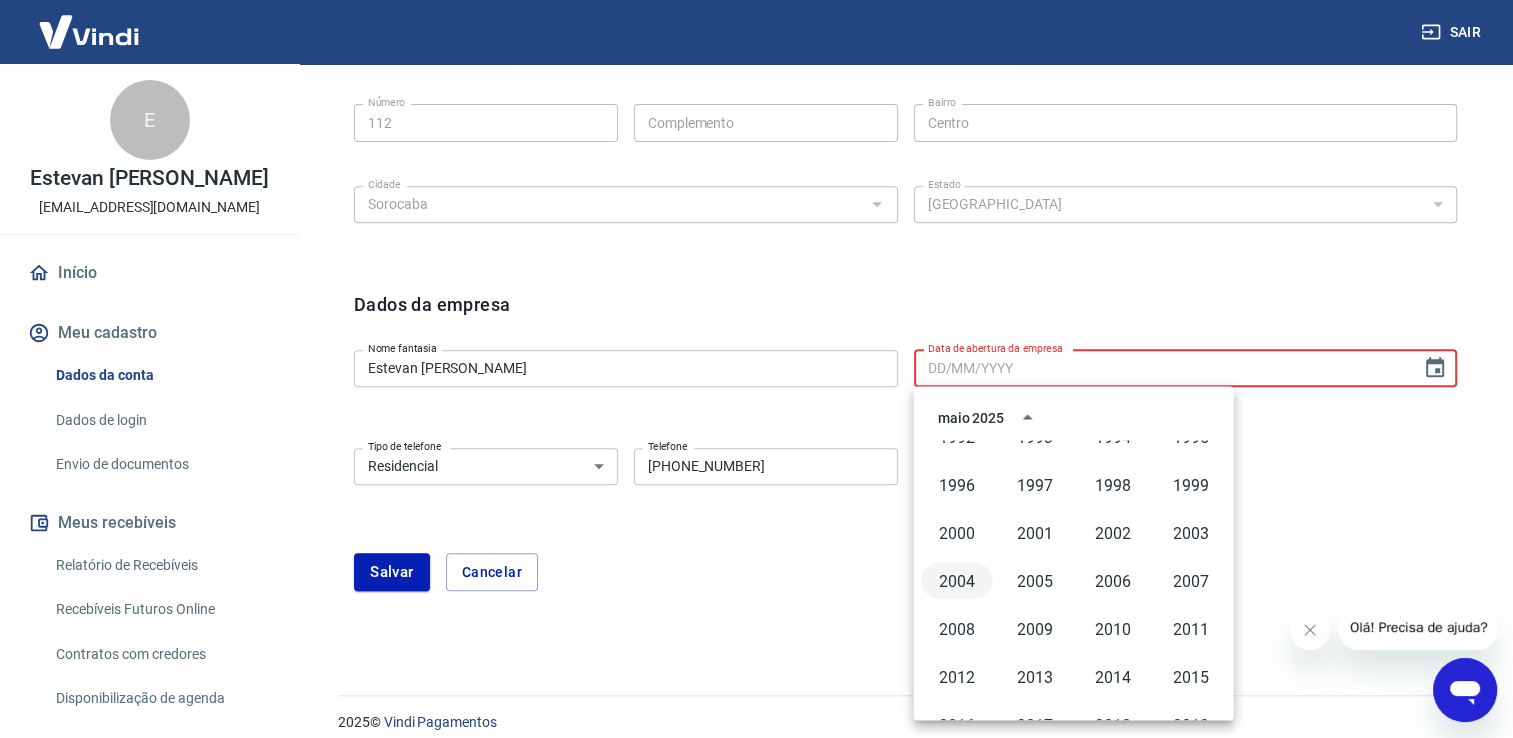 click on "2004" at bounding box center (957, 580) 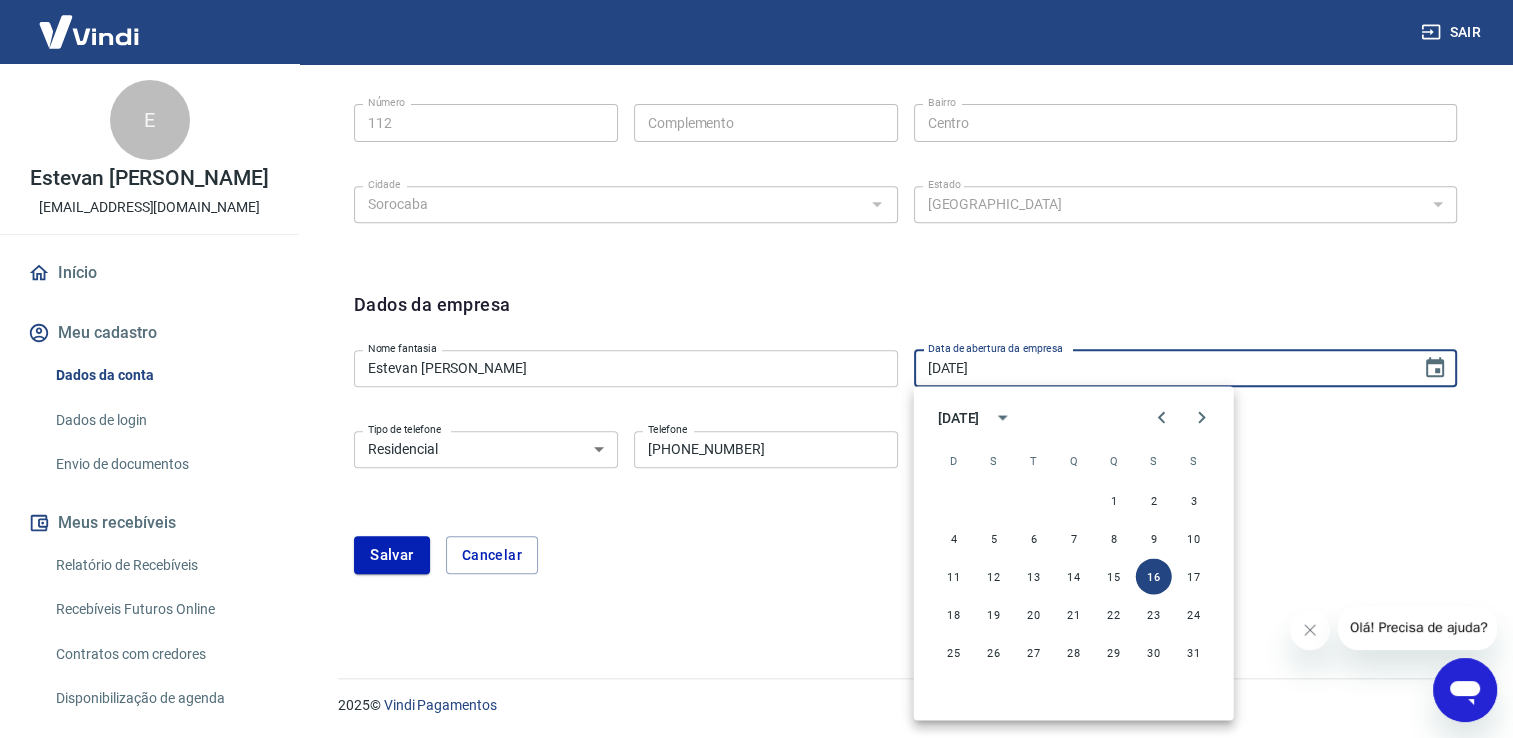 click on "Tipo de telefone Residencial Comercial Tipo de telefone Telefone [PHONE_NUMBER] Telefone" at bounding box center (905, 463) 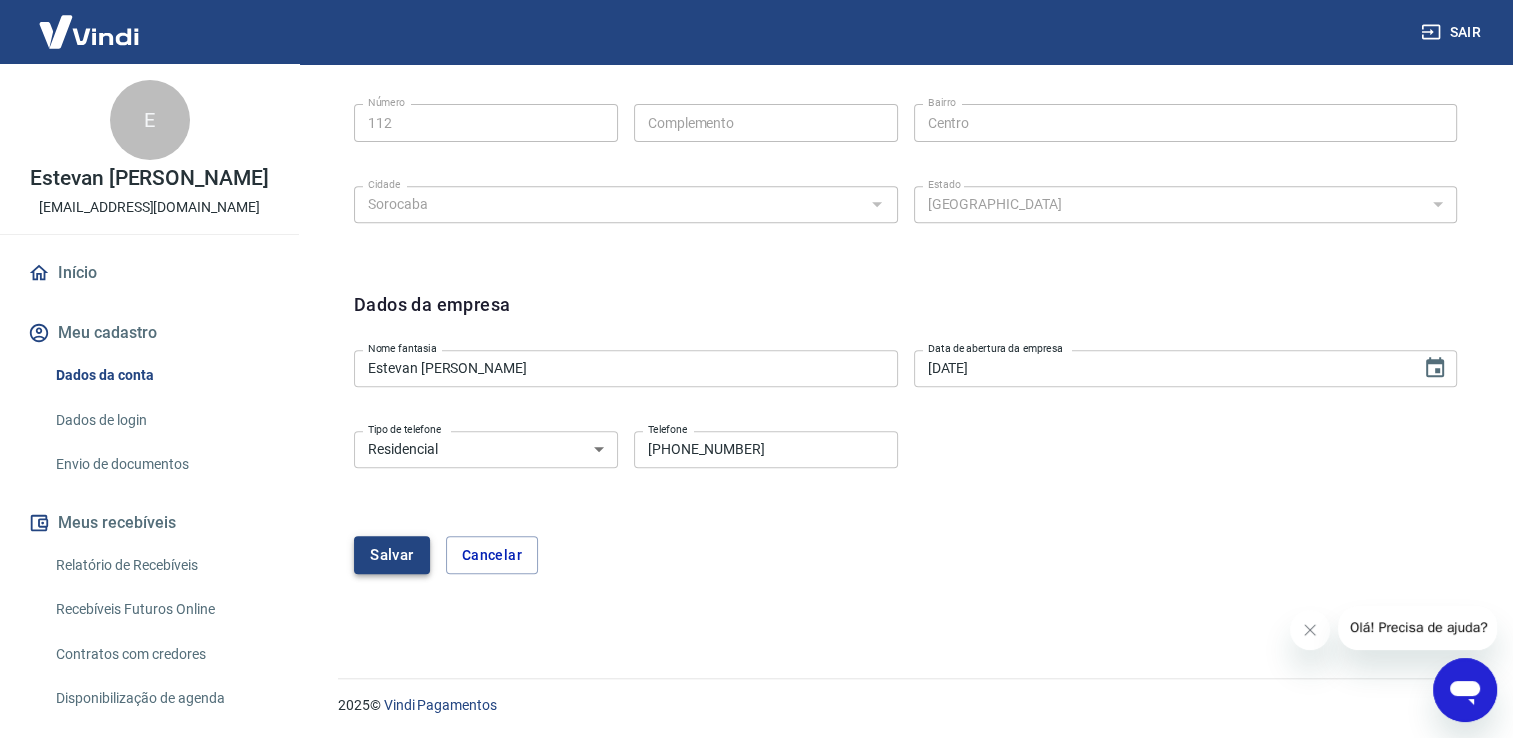 click on "Salvar" at bounding box center (392, 555) 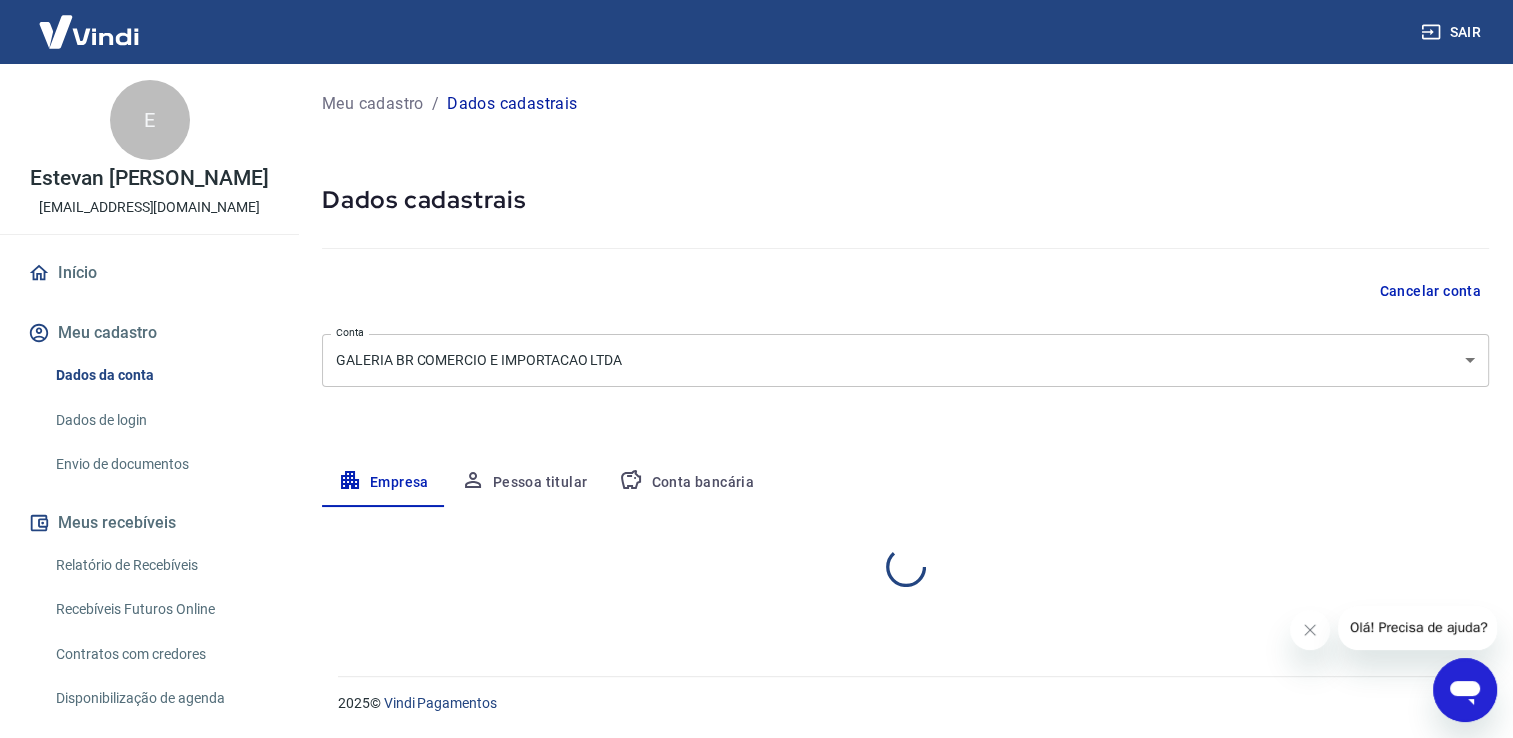 scroll, scrollTop: 0, scrollLeft: 0, axis: both 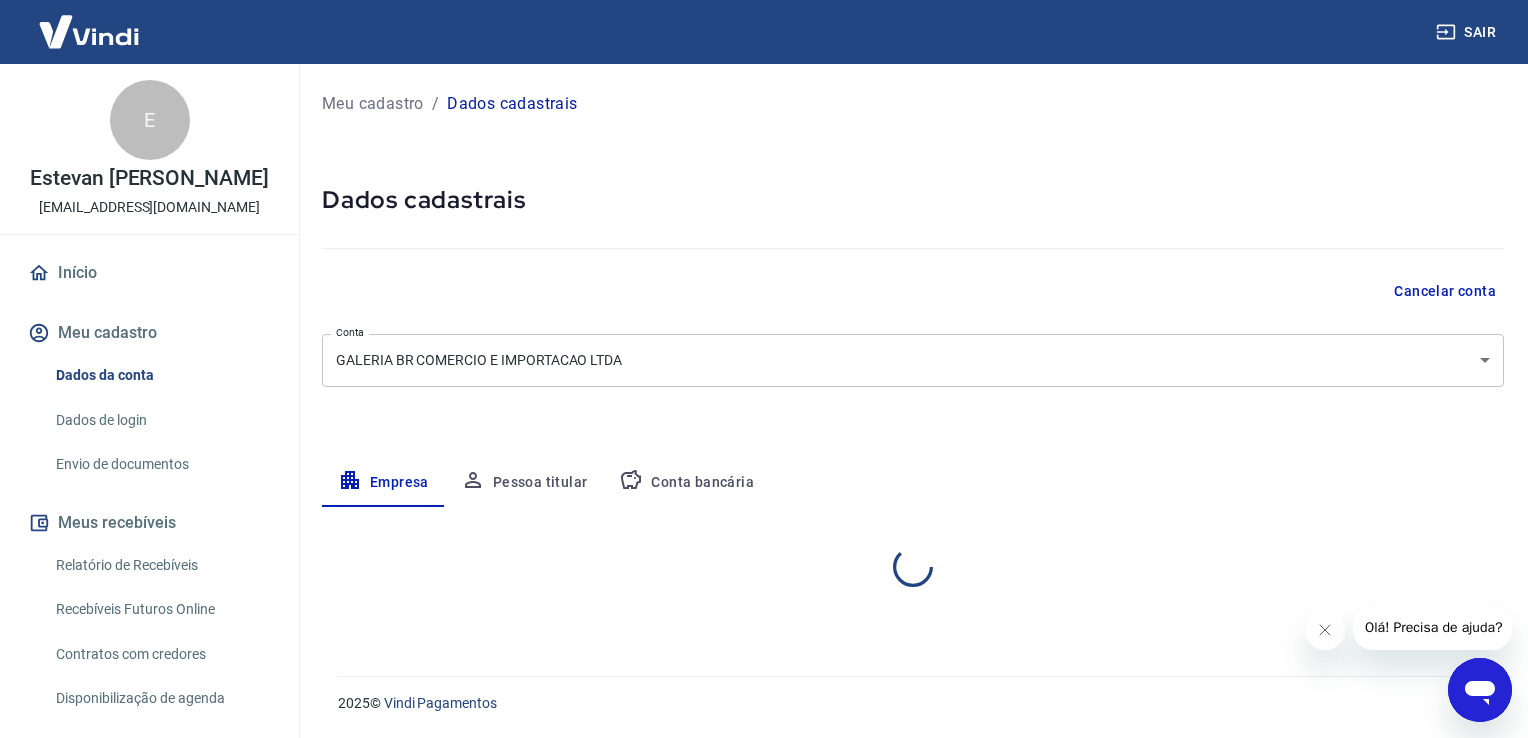 select on "SP" 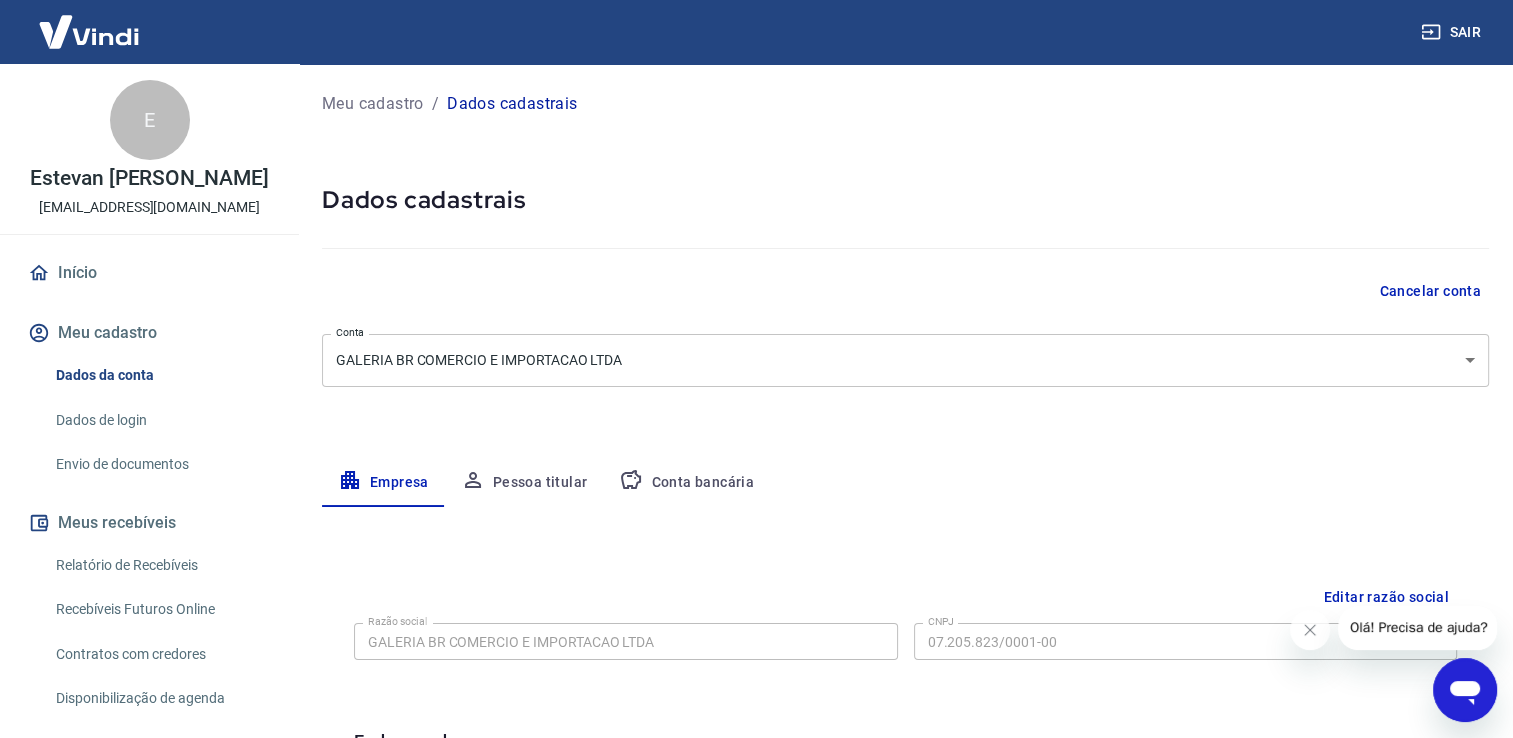 click on "Sair" at bounding box center (1453, 32) 